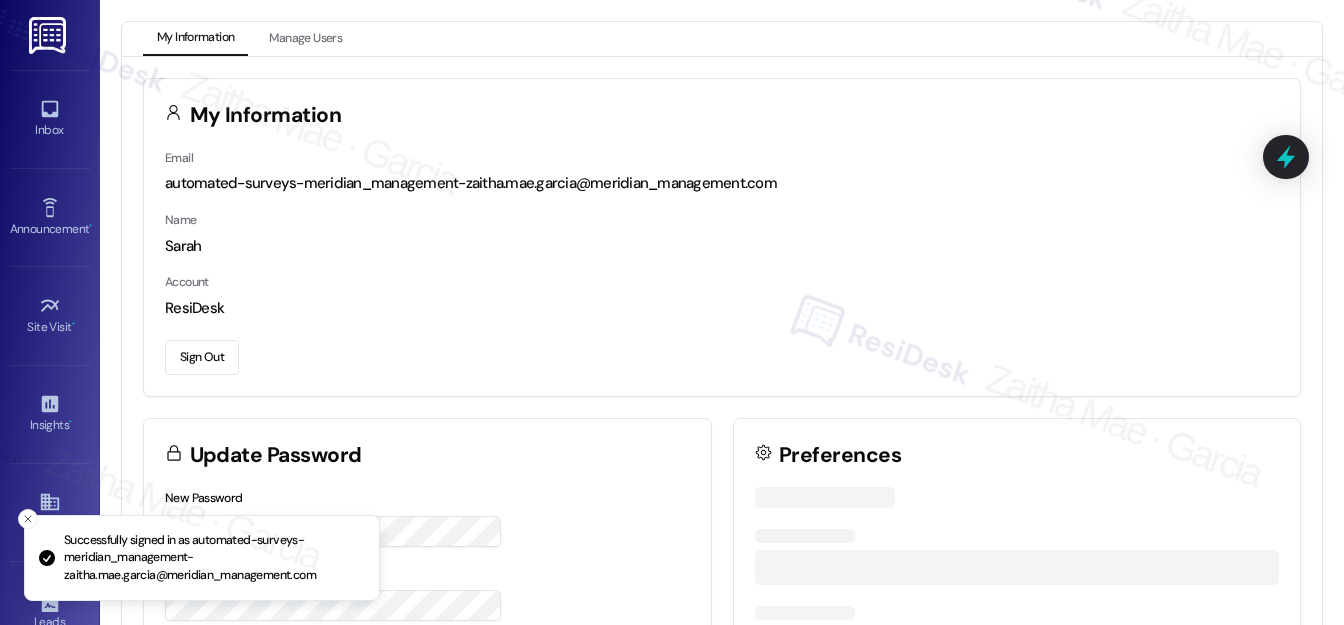 scroll, scrollTop: 0, scrollLeft: 0, axis: both 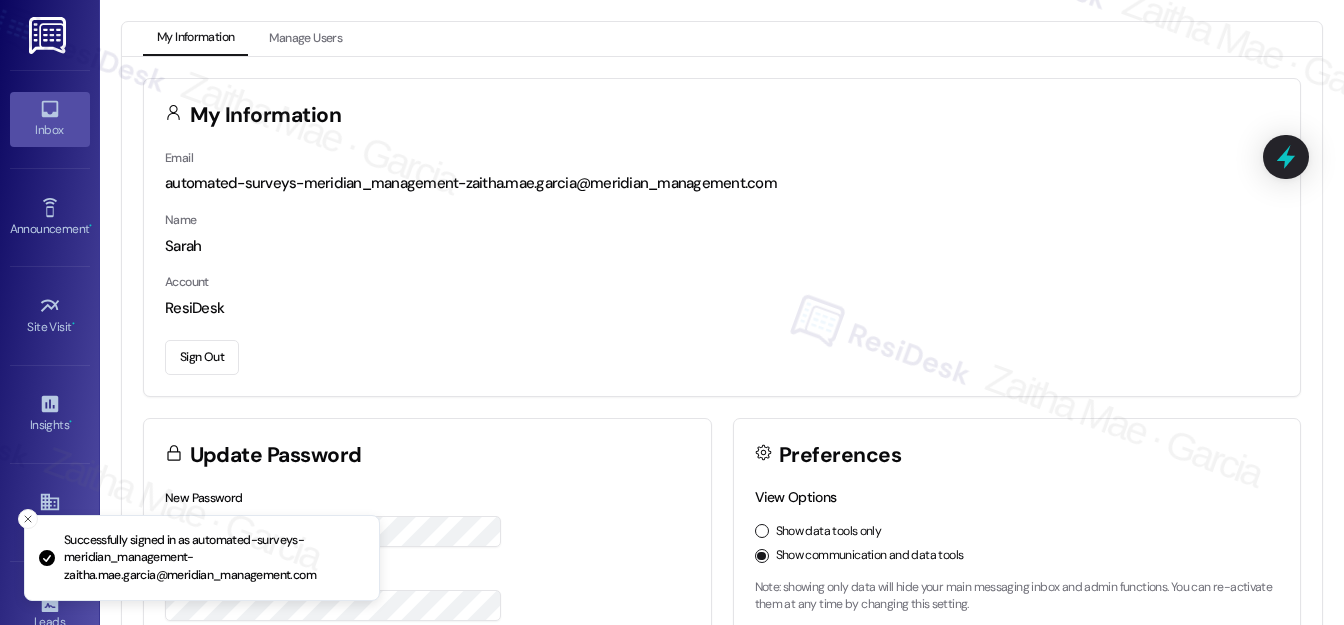 click on "Inbox" at bounding box center (50, 130) 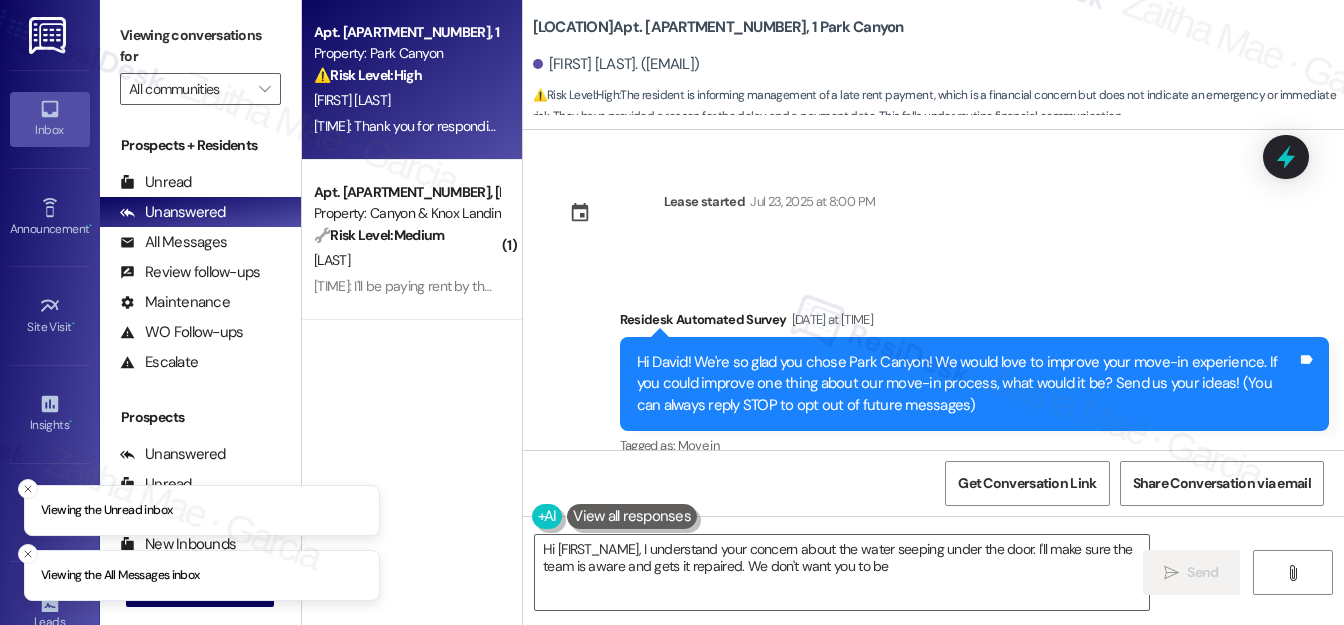 scroll, scrollTop: 0, scrollLeft: 0, axis: both 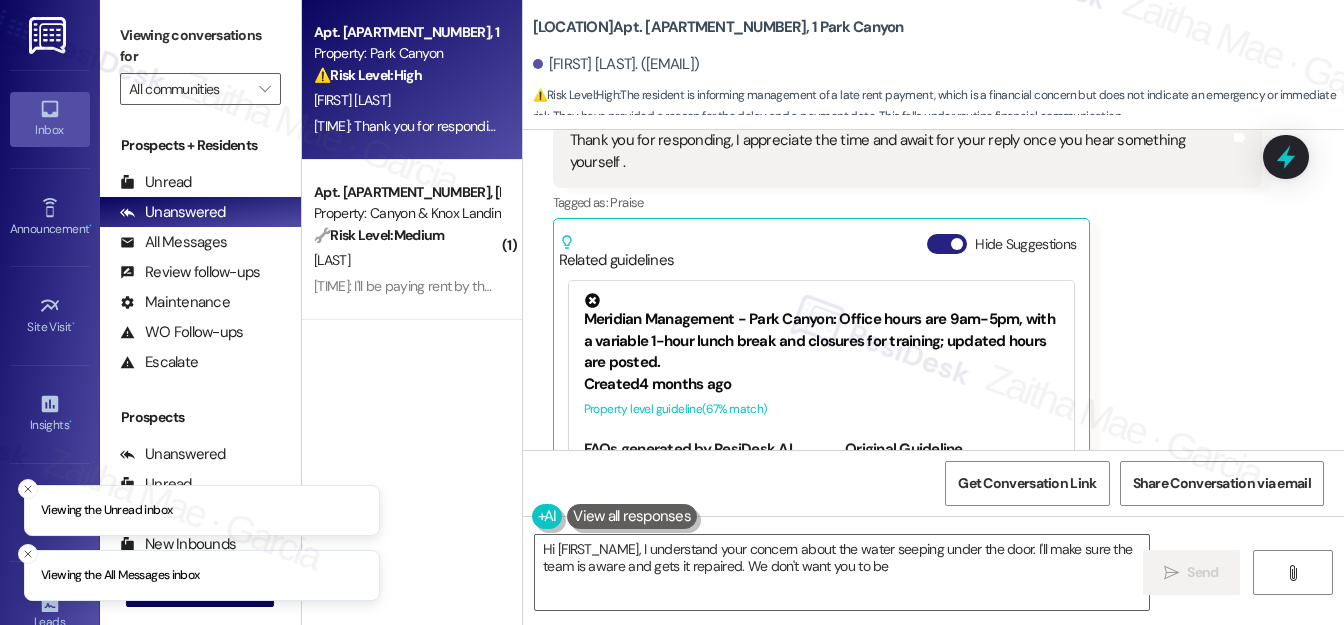 click on "Hide Suggestions" at bounding box center [947, 244] 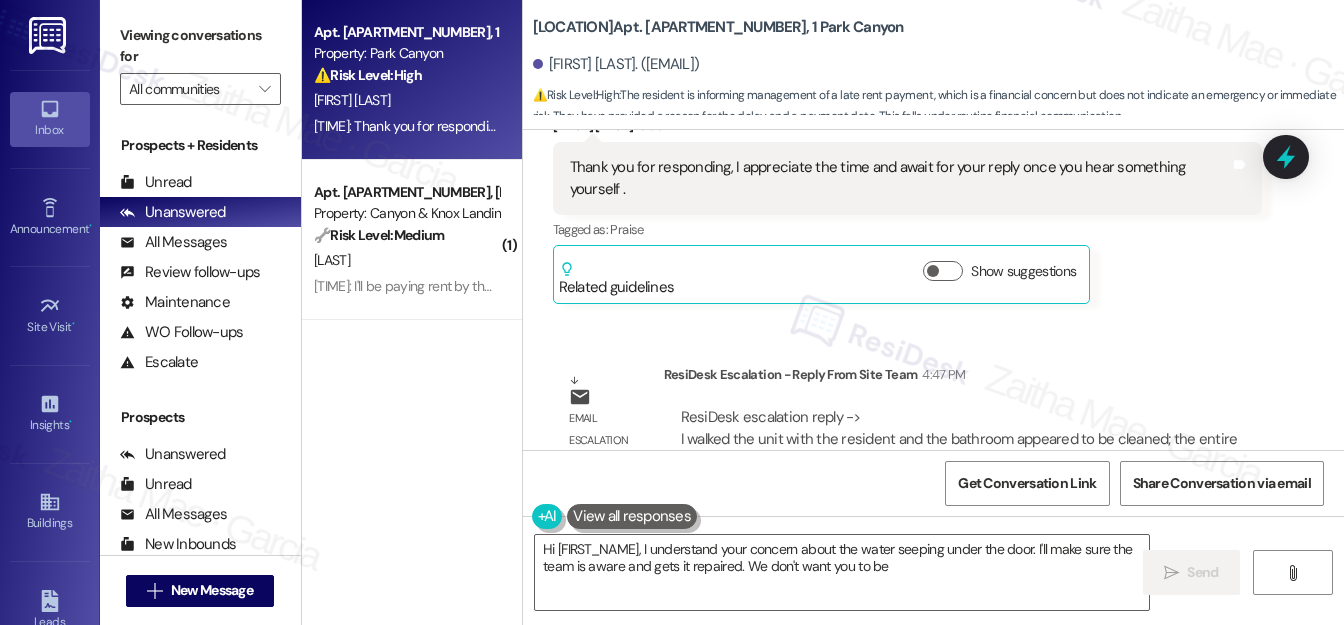 scroll, scrollTop: 3318, scrollLeft: 0, axis: vertical 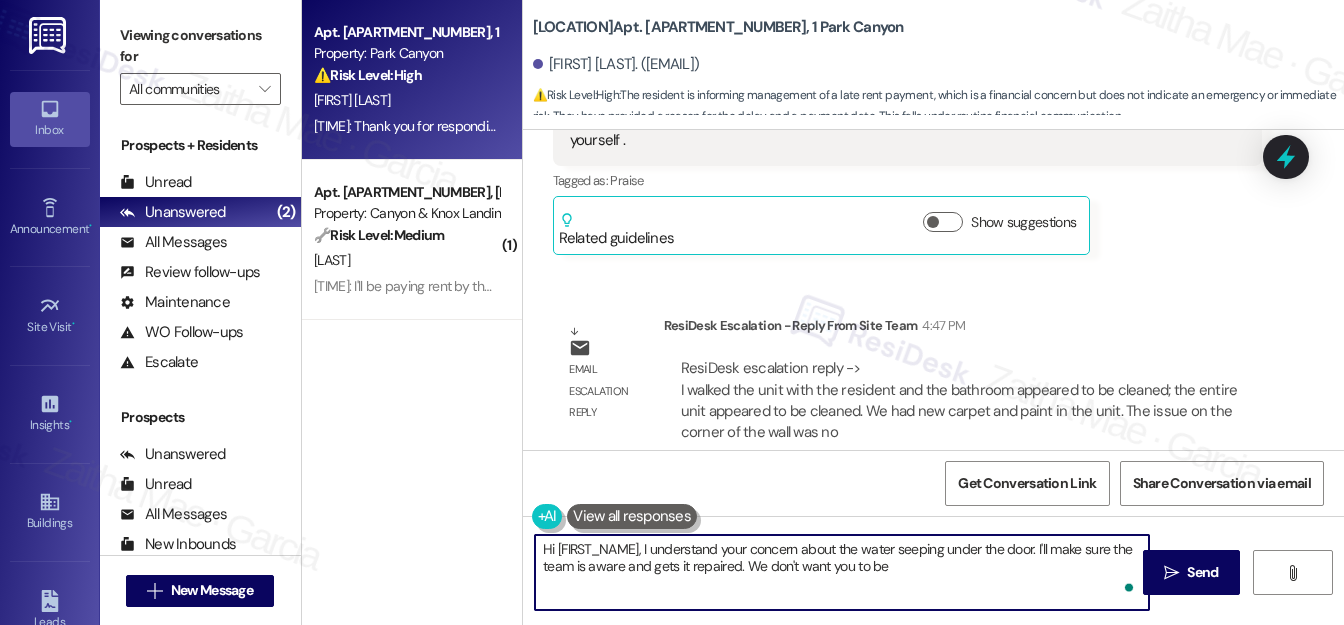 drag, startPoint x: 538, startPoint y: 548, endPoint x: 657, endPoint y: 580, distance: 123.22743 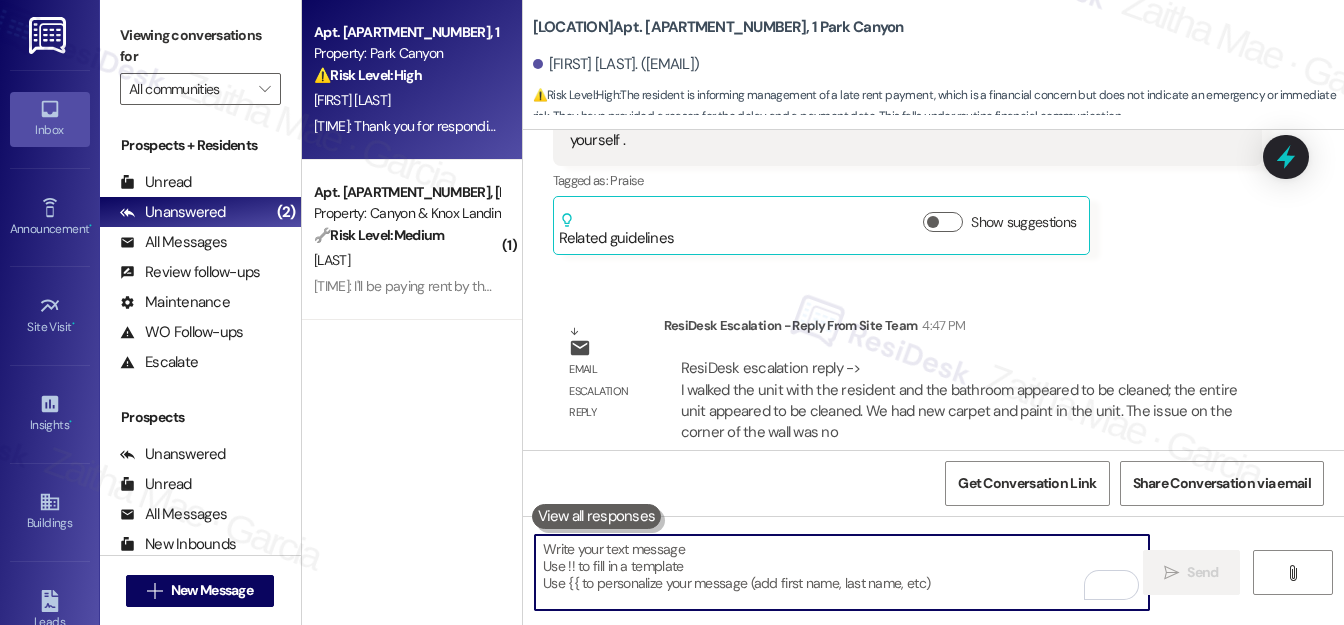 paste on "I’ve received an update after the walk-through of your unit. The bathroom and overall unit were noted as clean, with new carpet and fresh paint installed." 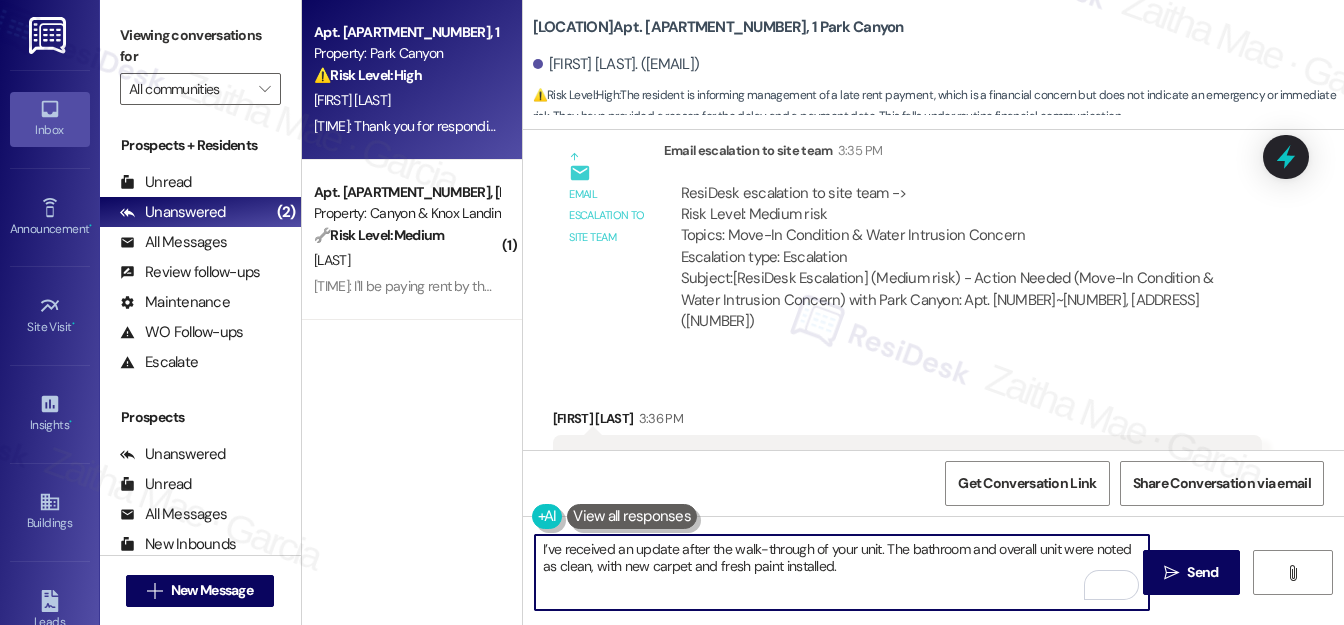 scroll, scrollTop: 3045, scrollLeft: 0, axis: vertical 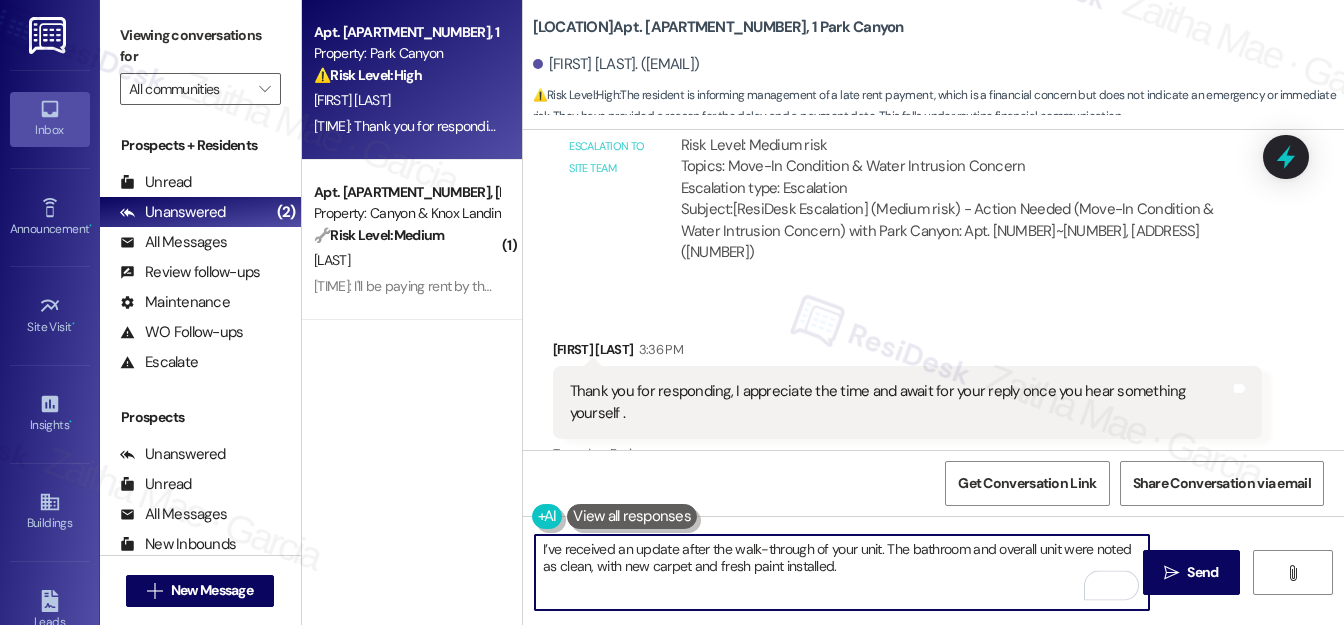 paste on "The corner wall issue was documented during the walk-through" 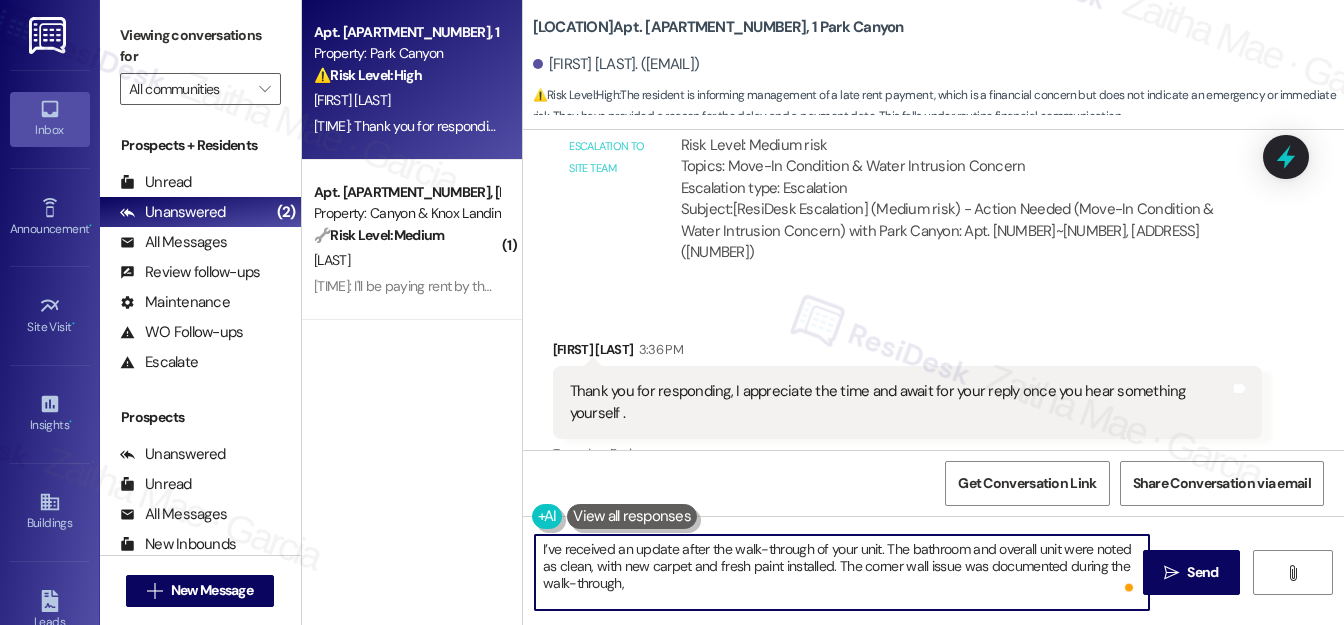 paste on "and it’s been confirmed that you uploaded photos to the inspection tab in the resident portal, which helps show the condition at move-in." 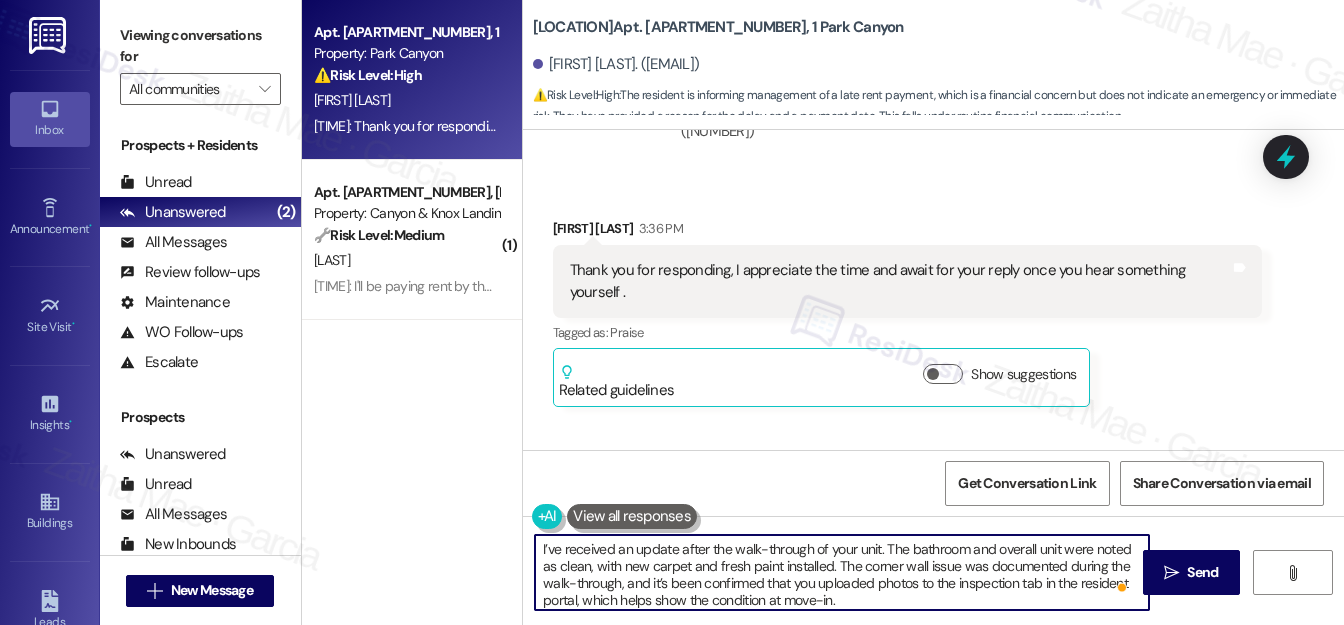 scroll, scrollTop: 3137, scrollLeft: 0, axis: vertical 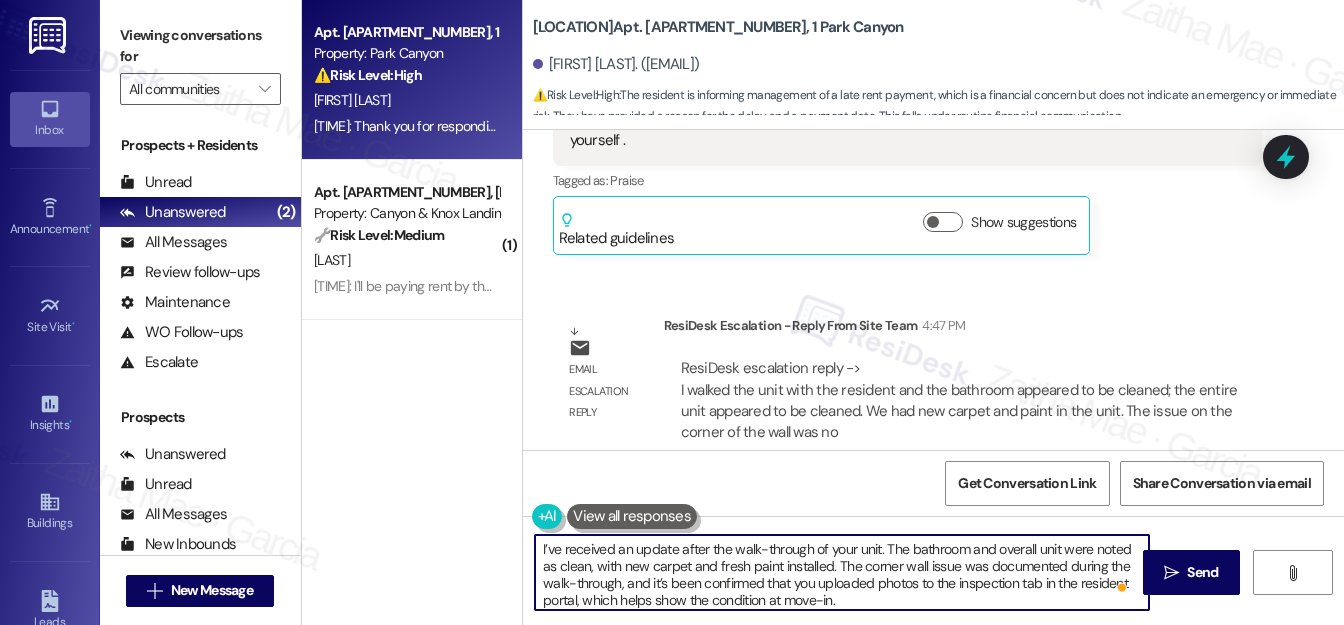 click on "I’ve received an update after the walk-through of your unit. The bathroom and overall unit were noted as clean, with new carpet and fresh paint installed. The corner wall issue was documented during the walk-through, and it’s been confirmed that you uploaded photos to the inspection tab in the resident portal, which helps show the condition at move-in." at bounding box center [842, 572] 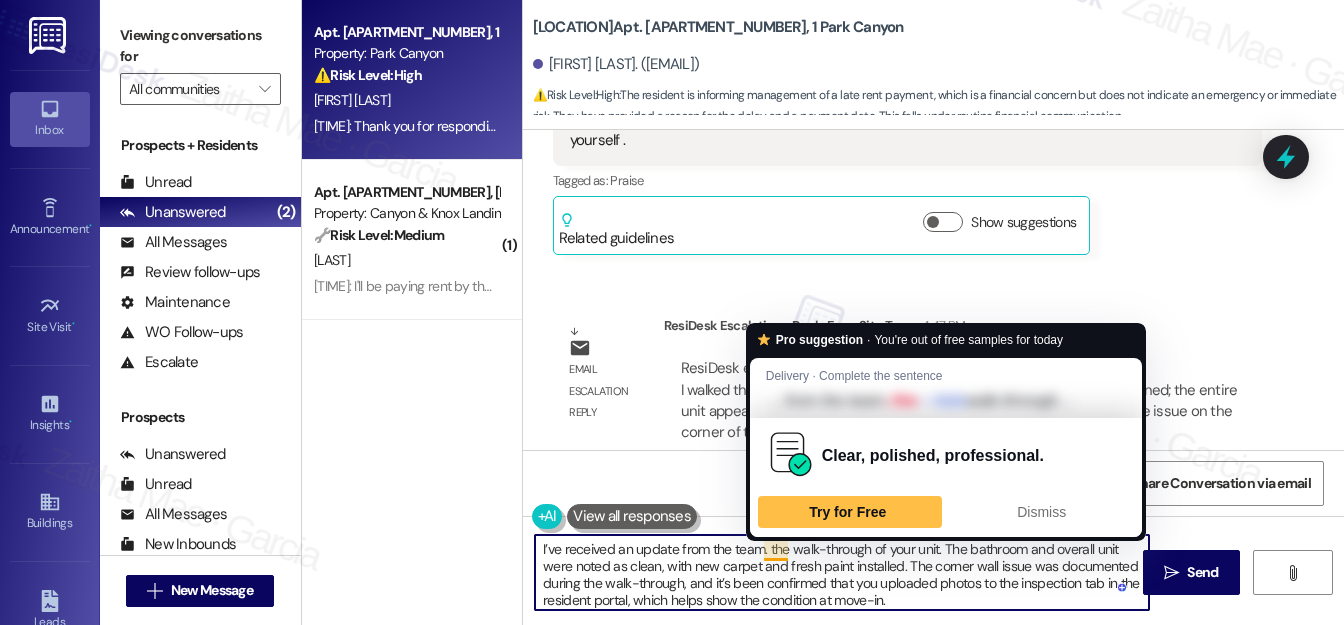 click on "I’ve received an update from the team. the walk-through of your unit. The bathroom and overall unit were noted as clean, with new carpet and fresh paint installed. The corner wall issue was documented during the walk-through, and it’s been confirmed that you uploaded photos to the inspection tab in the resident portal, which helps show the condition at move-in." at bounding box center [842, 572] 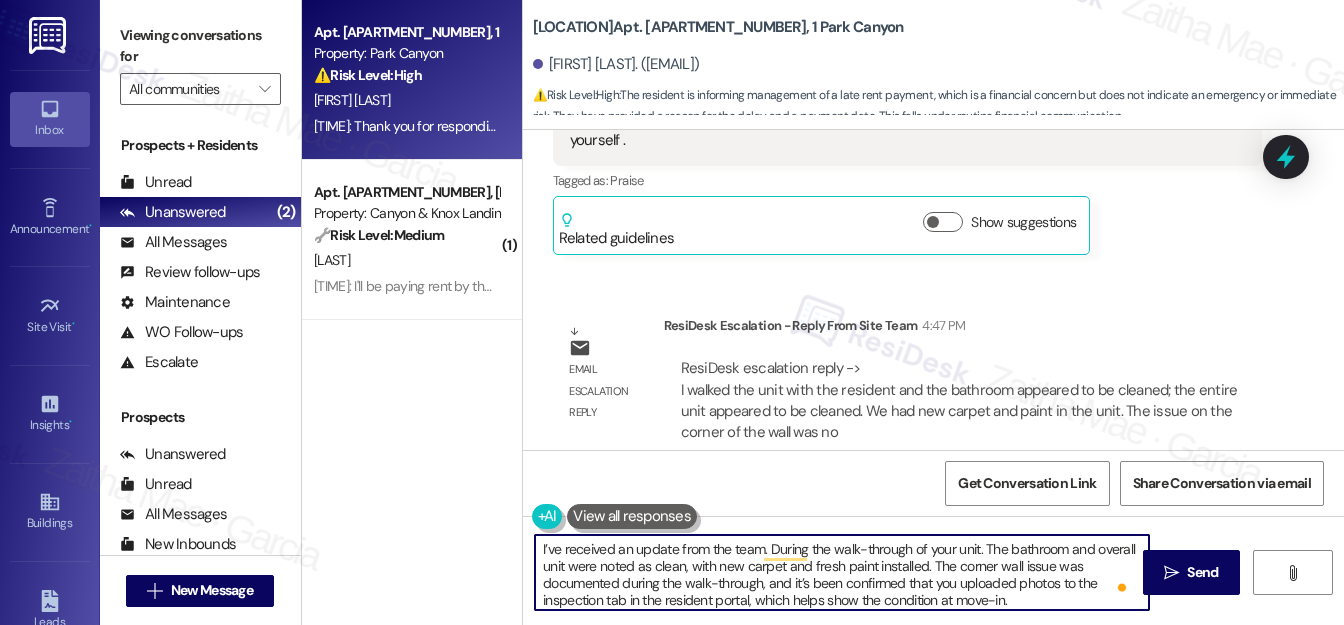 click on "I’ve received an update from the team. During the walk-through of your unit. The bathroom and overall unit were noted as clean, with new carpet and fresh paint installed. The corner wall issue was documented during the walk-through, and it’s been confirmed that you uploaded photos to the inspection tab in the resident portal, which helps show the condition at move-in." at bounding box center (842, 572) 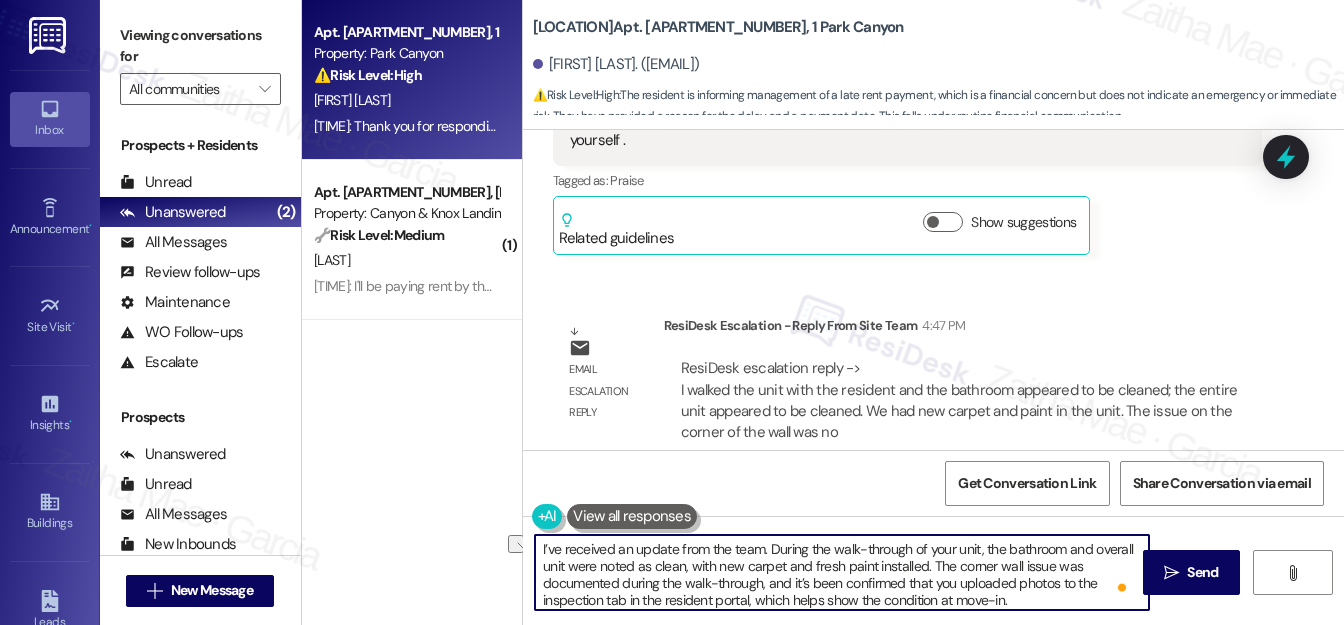 drag, startPoint x: 973, startPoint y: 551, endPoint x: 912, endPoint y: 549, distance: 61.03278 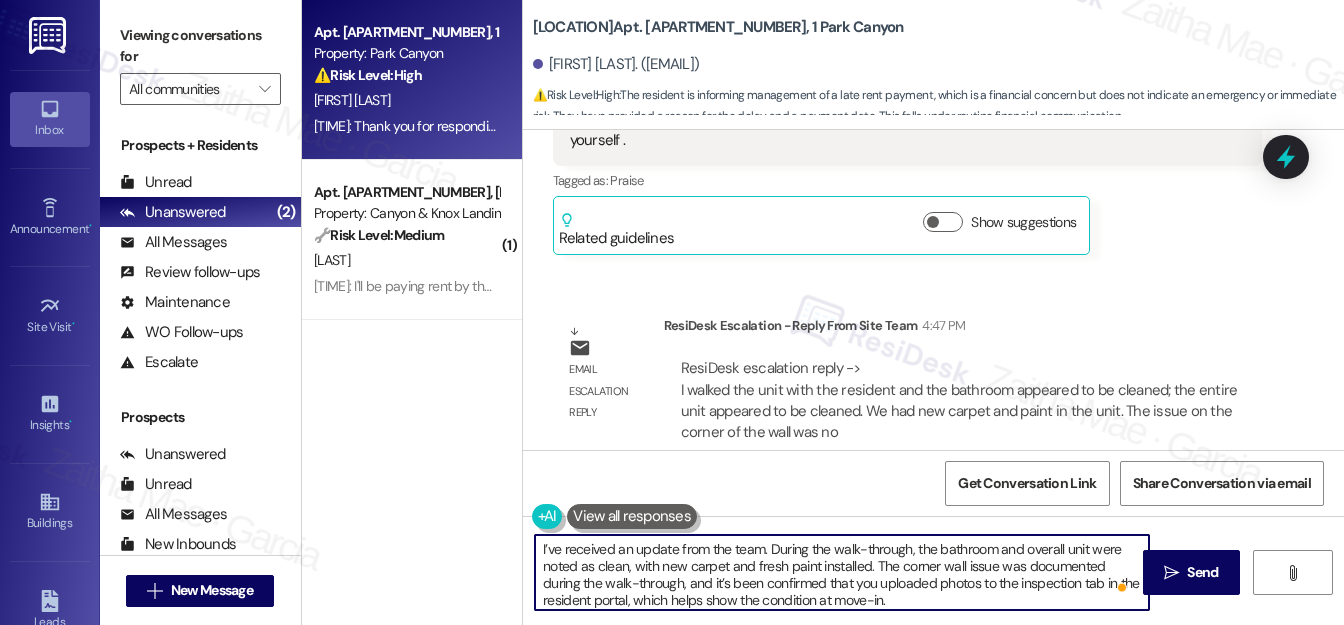 scroll, scrollTop: 5, scrollLeft: 0, axis: vertical 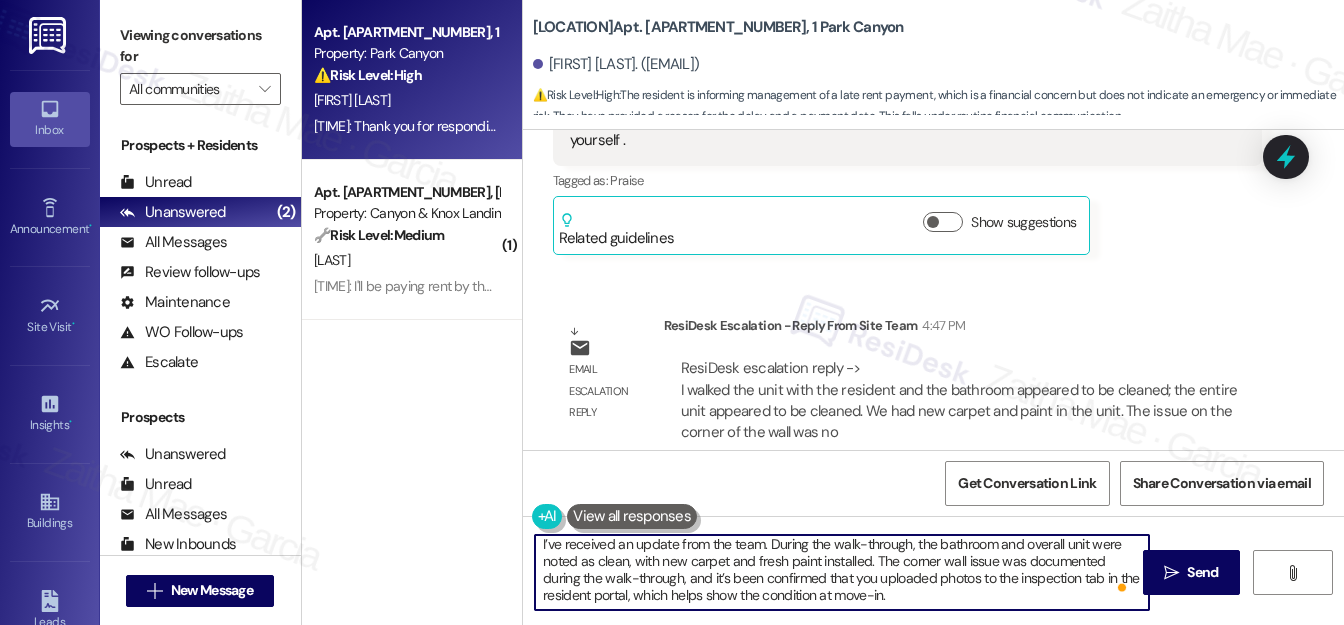 click on "I’ve received an update from the team. During the walk-through, the bathroom and overall unit were noted as clean, with new carpet and fresh paint installed. The corner wall issue was documented during the walk-through, and it’s been confirmed that you uploaded photos to the inspection tab in the resident portal, which helps show the condition at move-in." at bounding box center [842, 572] 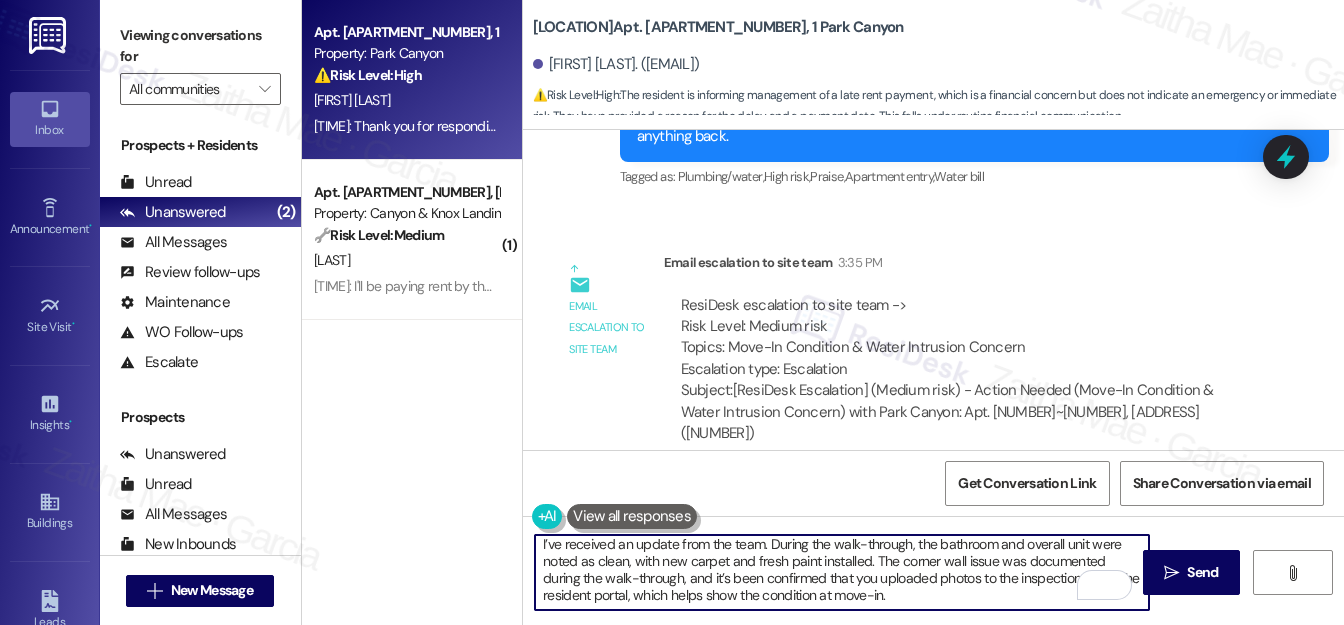 scroll, scrollTop: 3045, scrollLeft: 0, axis: vertical 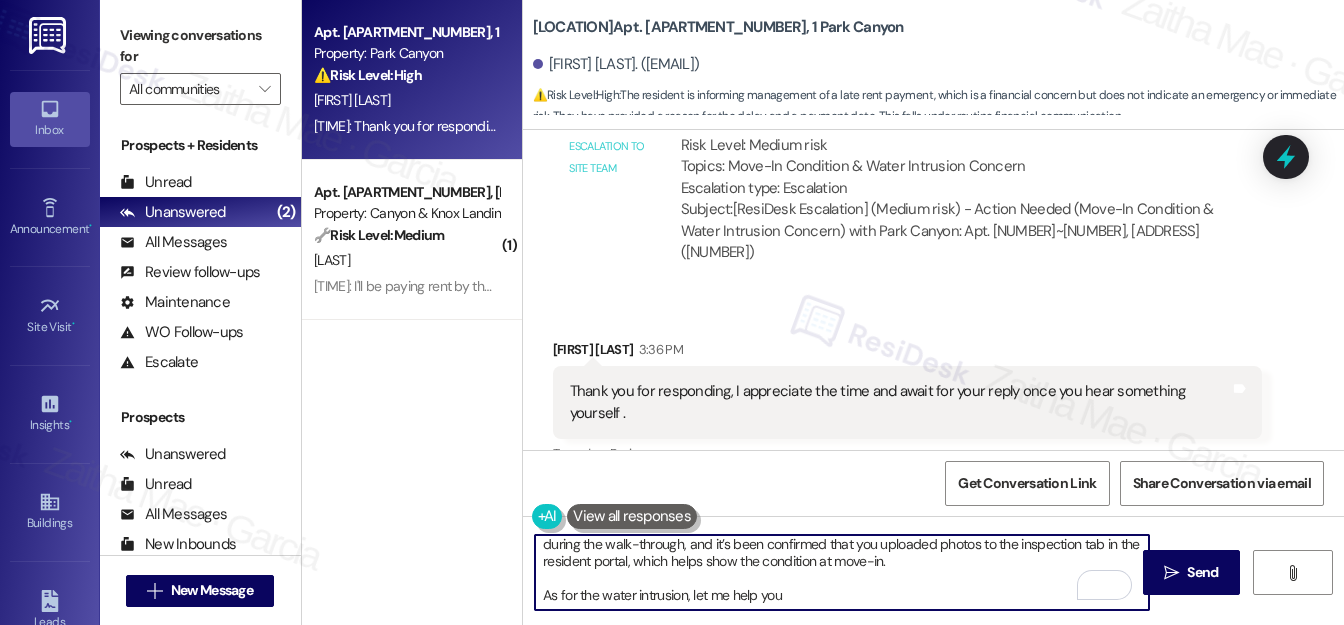 drag, startPoint x: 733, startPoint y: 596, endPoint x: 828, endPoint y: 592, distance: 95.084175 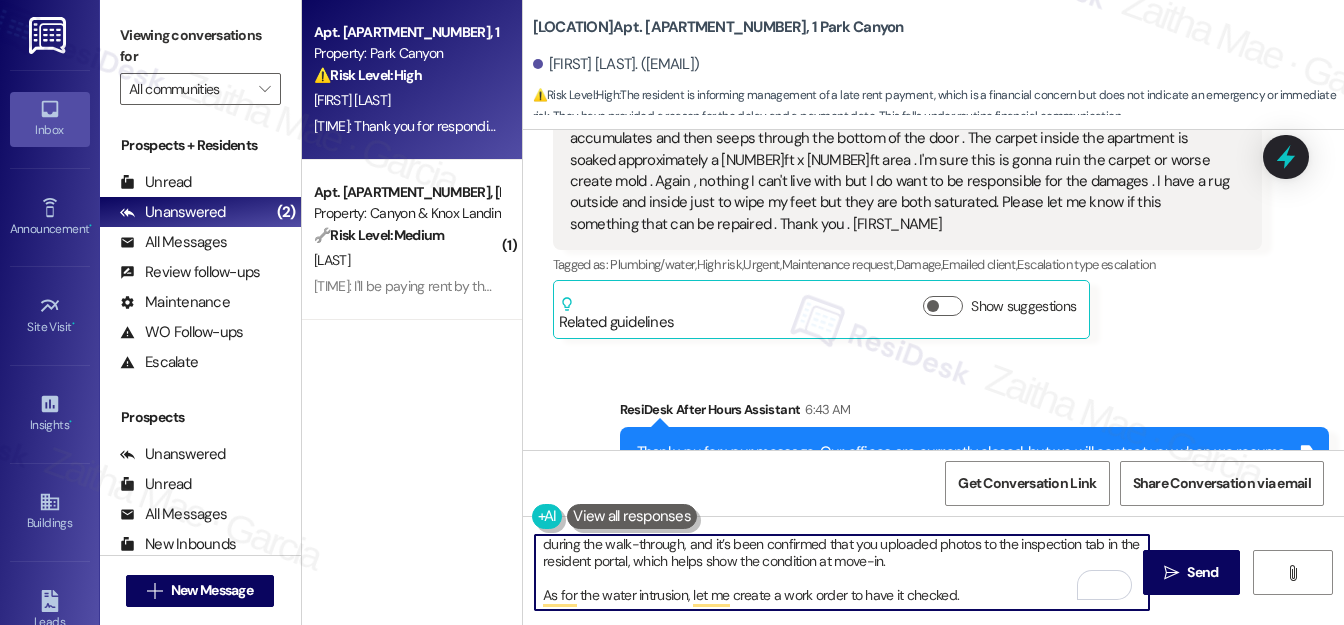 scroll, scrollTop: 2227, scrollLeft: 0, axis: vertical 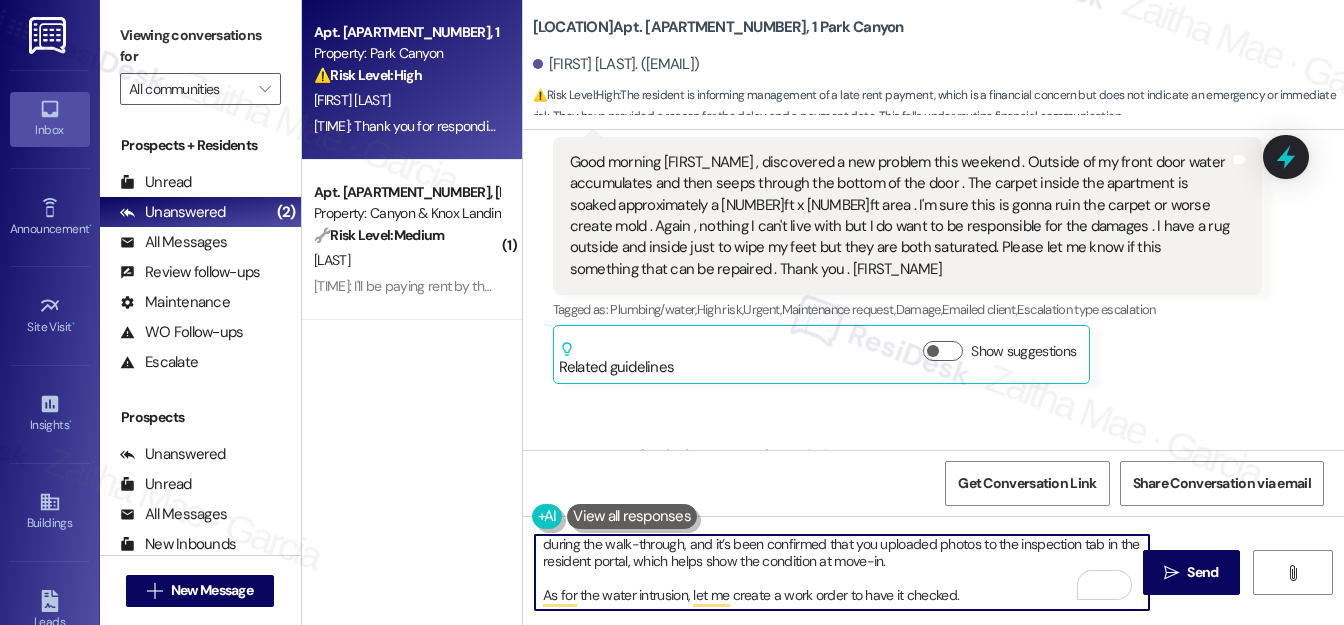click on "I’ve received an update from the team. During the walk-through, the bathroom and overall unit were noted as clean, with new carpet and fresh paint installed. The corner wall issue was documented during the walk-through, and it’s been confirmed that you uploaded photos to the inspection tab in the resident portal, which helps show the condition at move-in.
As for the water intrusion, let me create a work order to have it checked." at bounding box center [842, 572] 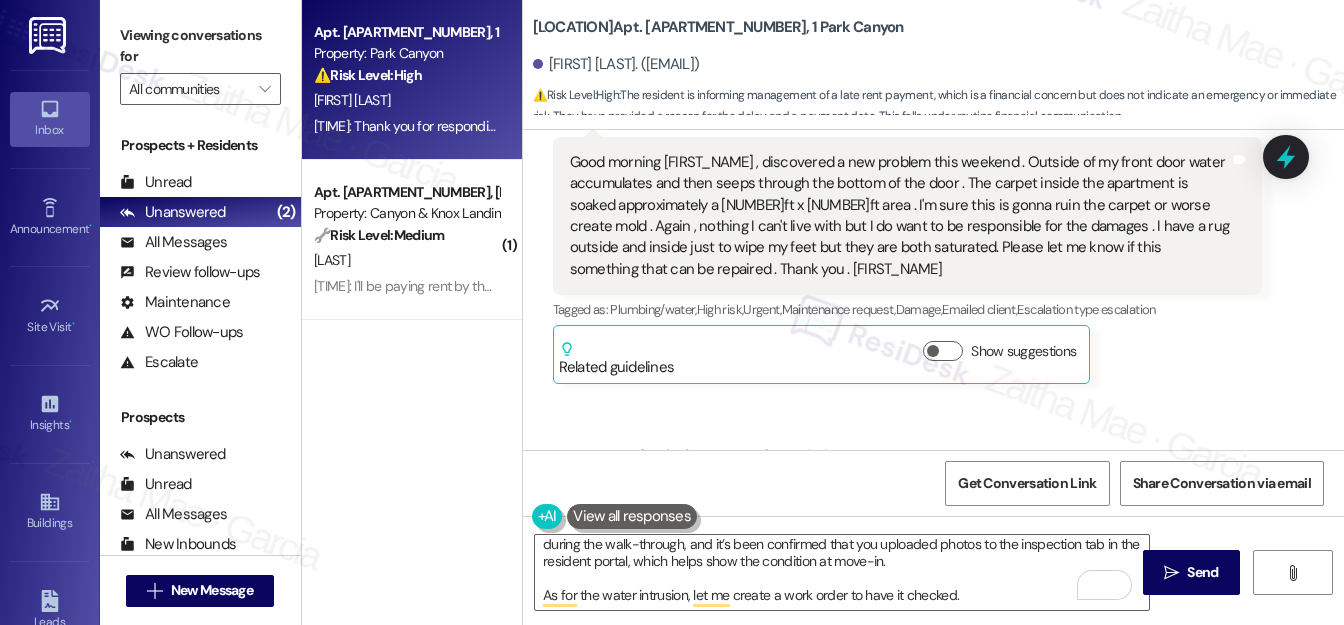 click on "Good morning [FIRST_NAME] , discovered a new problem this weekend . Outside of my front door water accumulates and then seeps through the bottom of the door . The carpet inside the apartment is soaked approximately a [NUMBER]ft x [NUMBER]ft area . I'm sure this is gonna ruin the carpet or worse create mold . Again , nothing I can't live with but I do want to be responsible for the damages . I have a rug outside and inside just to wipe my feet but they are both saturated. Please let me know if this something that can be repaired . Thank you . [FIRST_NAME]" at bounding box center [900, 216] 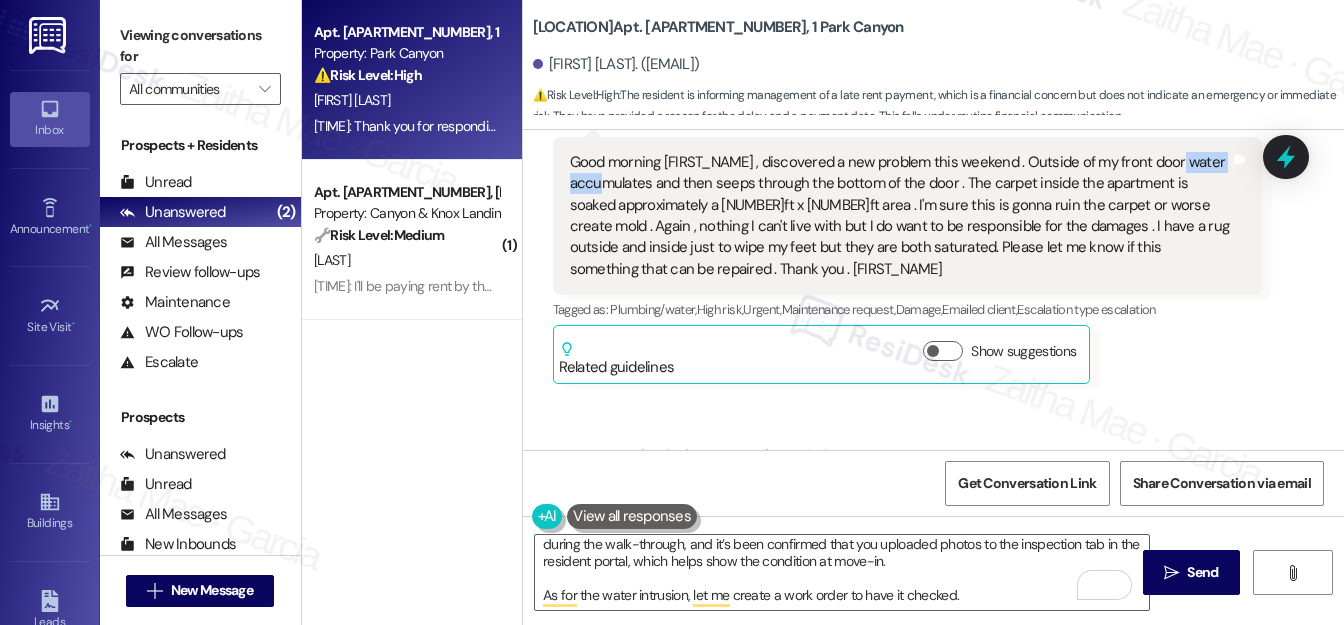 click on "Good morning [FIRST_NAME] , discovered a new problem this weekend . Outside of my front door water accumulates and then seeps through the bottom of the door . The carpet inside the apartment is soaked approximately a [NUMBER]ft x [NUMBER]ft area . I'm sure this is gonna ruin the carpet or worse create mold . Again , nothing I can't live with but I do want to be responsible for the damages . I have a rug outside and inside just to wipe my feet but they are both saturated. Please let me know if this something that can be repaired . Thank you . [FIRST_NAME]" at bounding box center [900, 216] 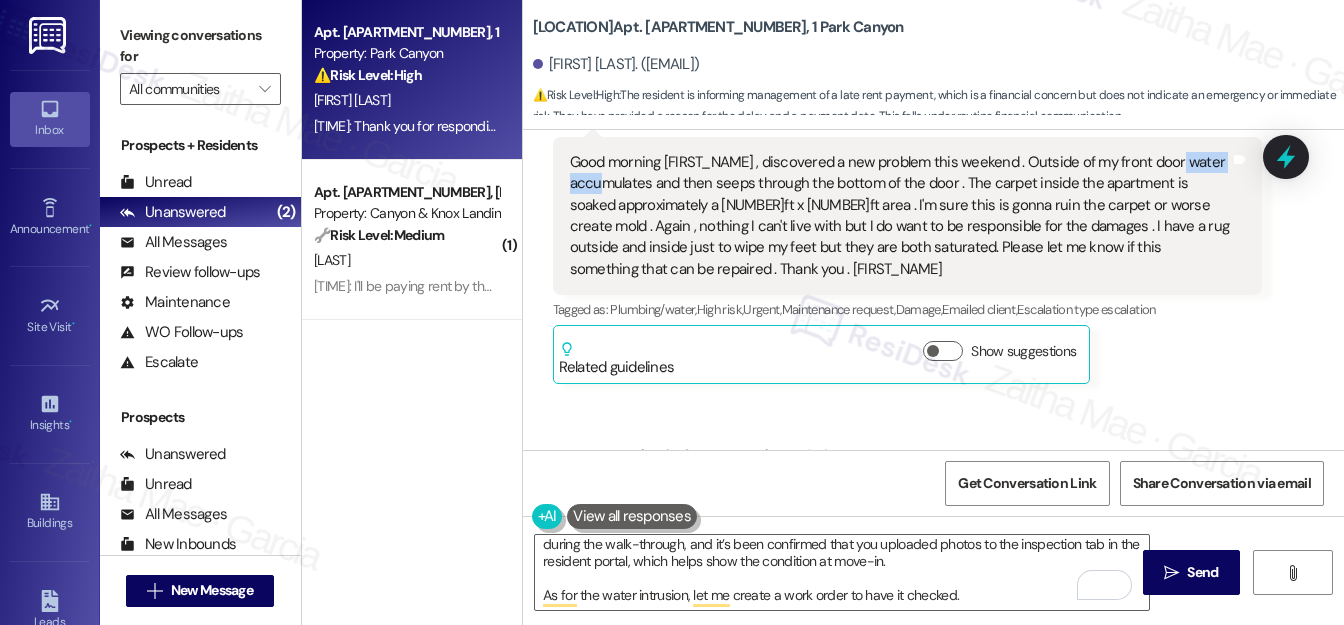 copy on "accumulates" 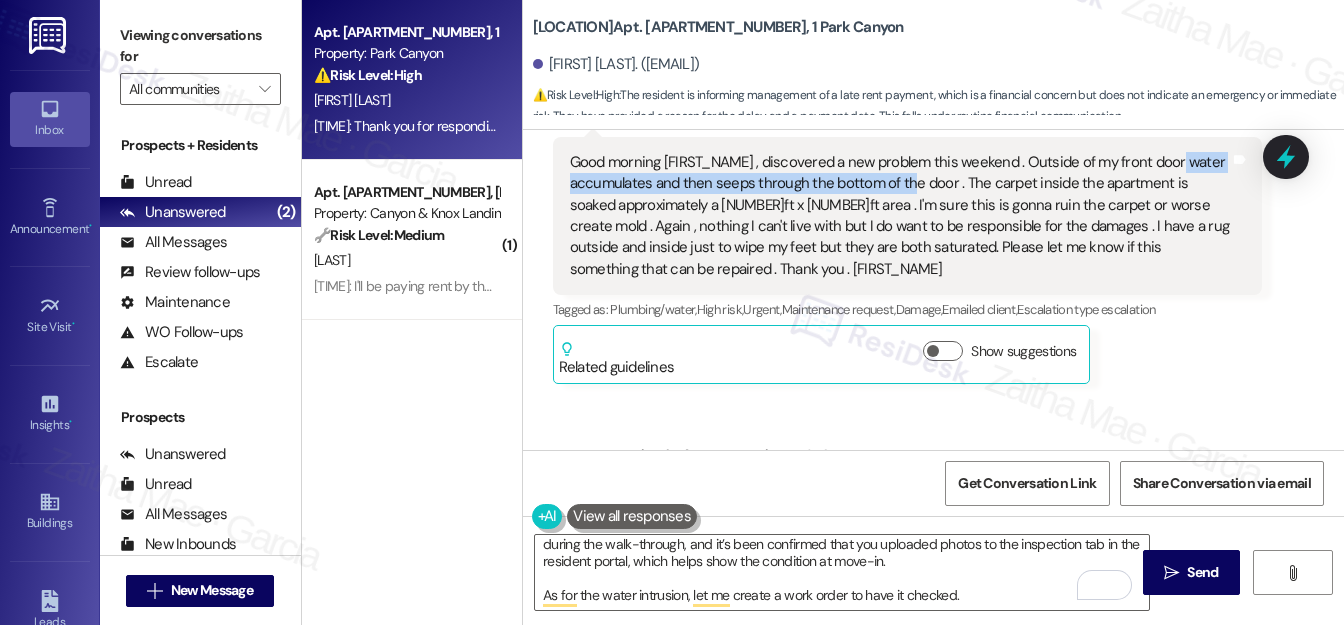 drag, startPoint x: 569, startPoint y: 182, endPoint x: 942, endPoint y: 175, distance: 373.06567 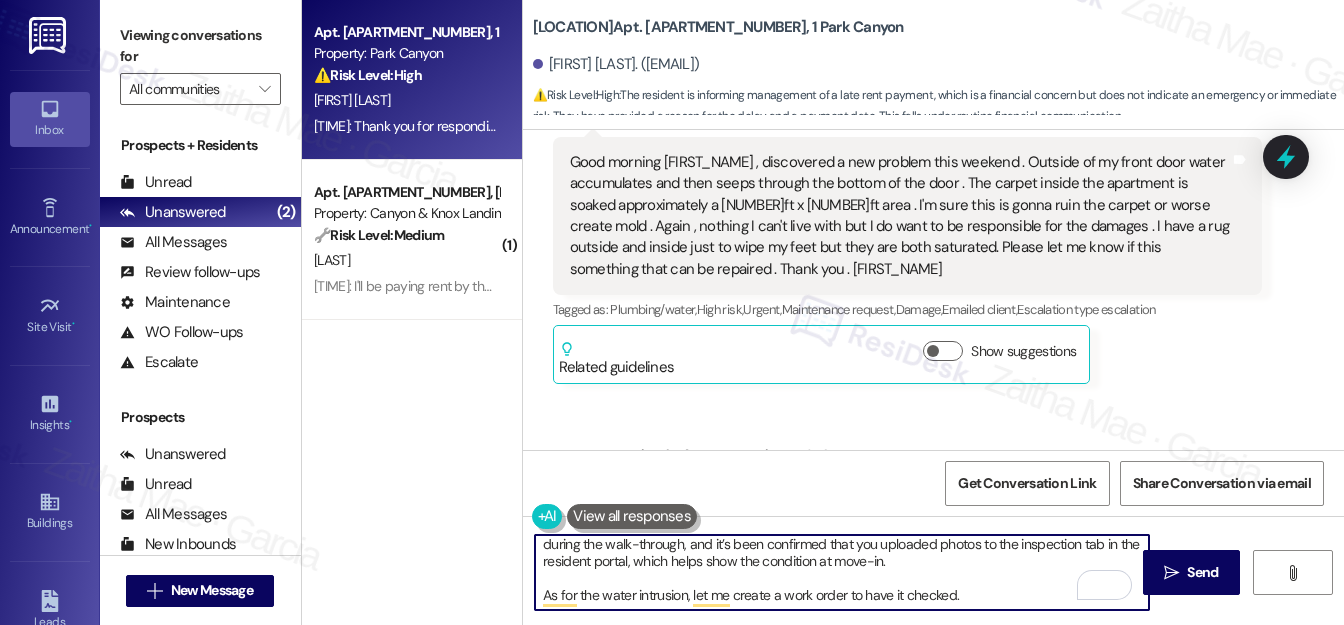 click on "I’ve received an update from the team. During the walk-through, the bathroom and overall unit were noted as clean, with new carpet and fresh paint installed. The corner wall issue was documented during the walk-through, and it’s been confirmed that you uploaded photos to the inspection tab in the resident portal, which helps show the condition at move-in.
As for the water intrusion, let me create a work order to have it checked." at bounding box center [842, 572] 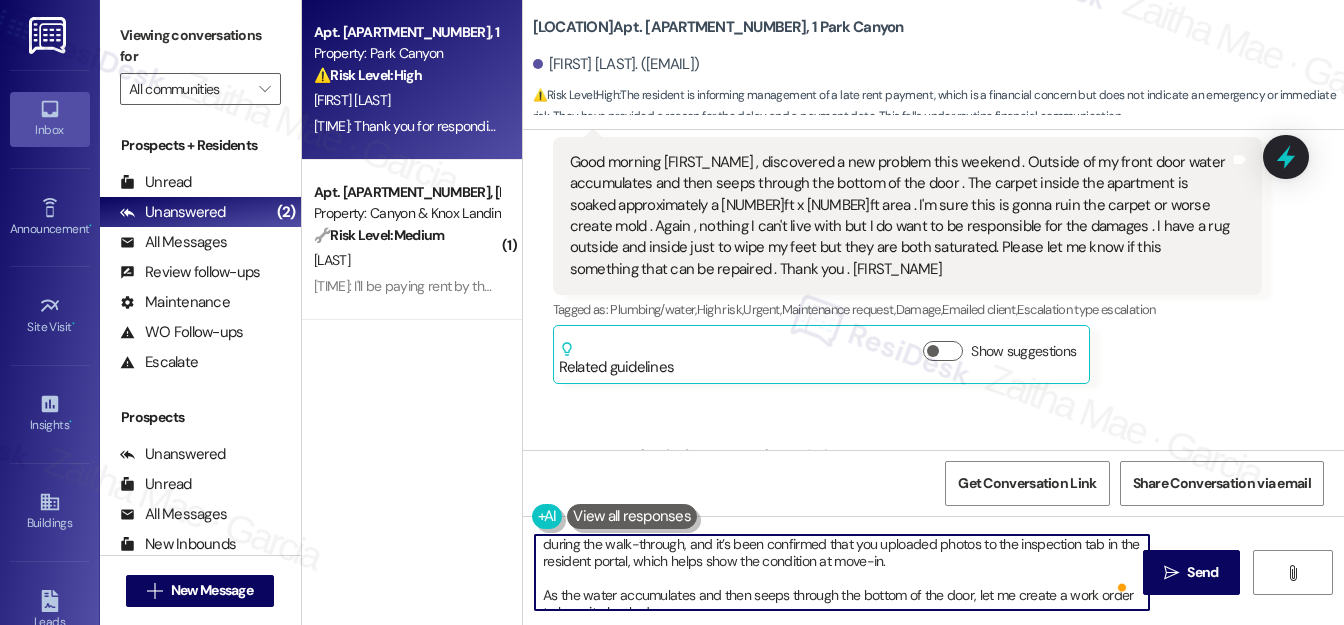 scroll, scrollTop: 53, scrollLeft: 0, axis: vertical 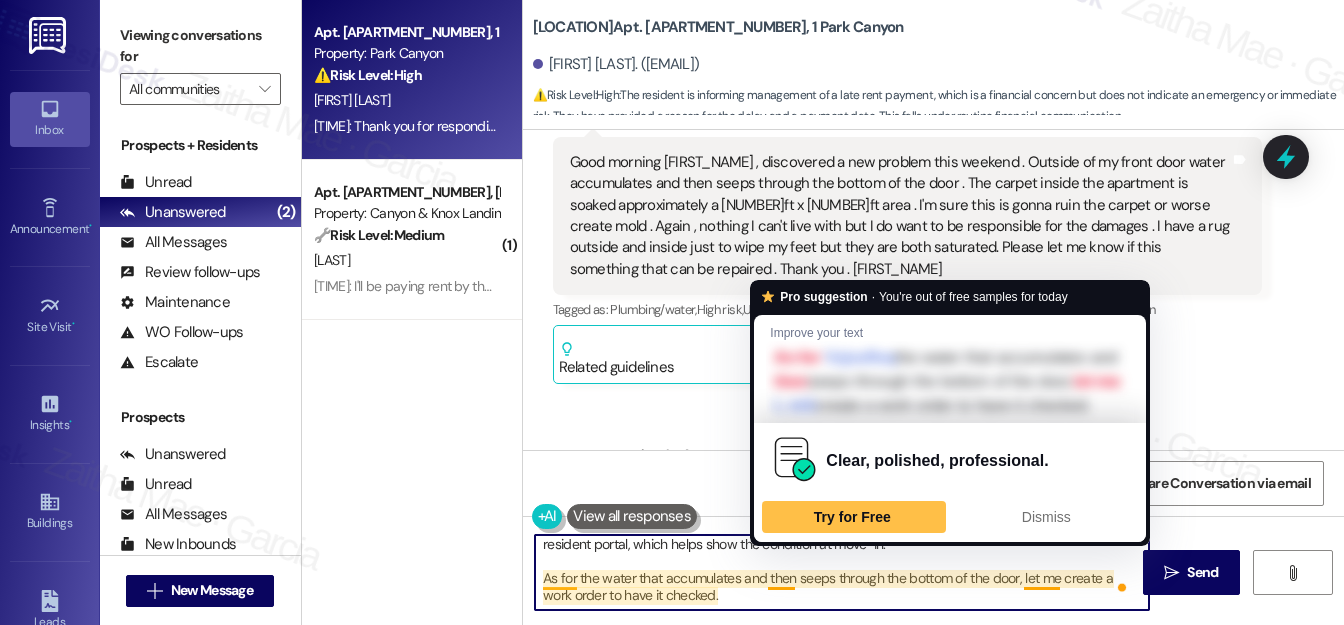 click on "I’ve received an update from the team. During the walk-through, the bathroom and overall unit were noted as clean, with new carpet and fresh paint installed. The corner wall issue was documented during the walk-through, and it’s been confirmed that you uploaded photos to the inspection tab in the resident portal, which helps show the condition at move-in.
As for the water that accumulates and then seeps through the bottom of the door, let me create a work order to have it checked." at bounding box center [842, 572] 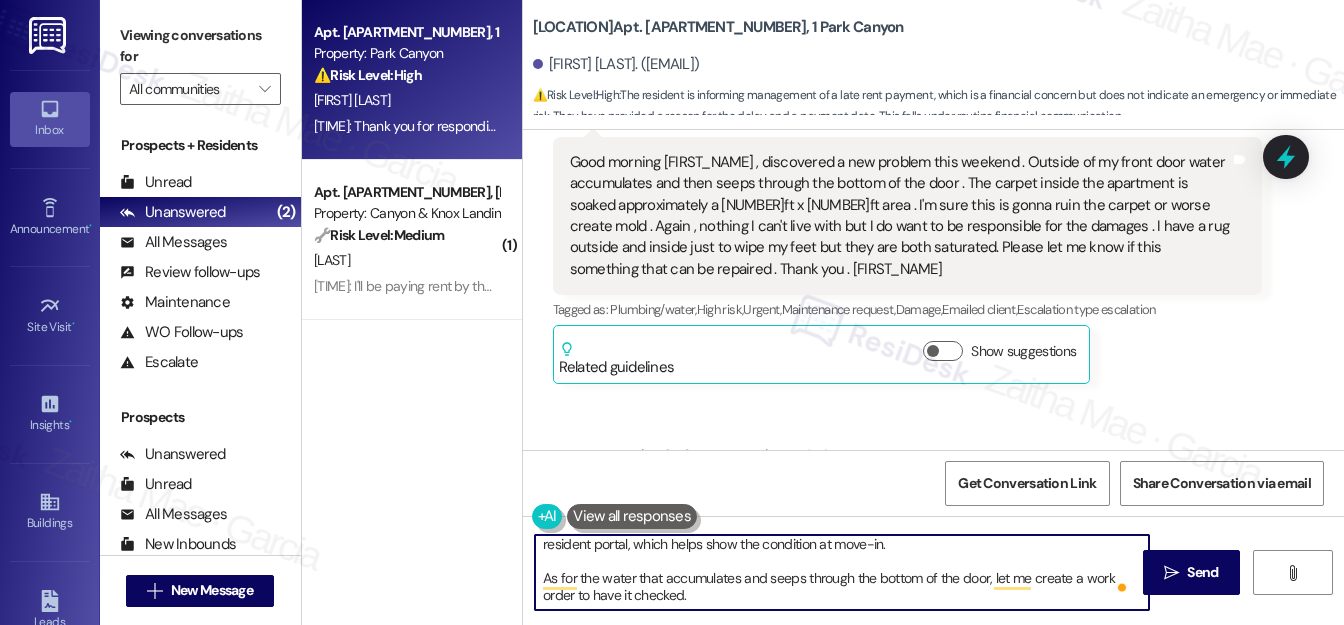 click on "I’ve received an update from the team. During the walk-through, the bathroom and overall unit were noted as clean, with new carpet and fresh paint installed. The corner wall issue was documented during the walk-through, and it’s been confirmed that you uploaded photos to the inspection tab in the resident portal, which helps show the condition at move-in.
As for the water that accumulates and seeps through the bottom of the door, let me create a work order to have it checked." at bounding box center [842, 572] 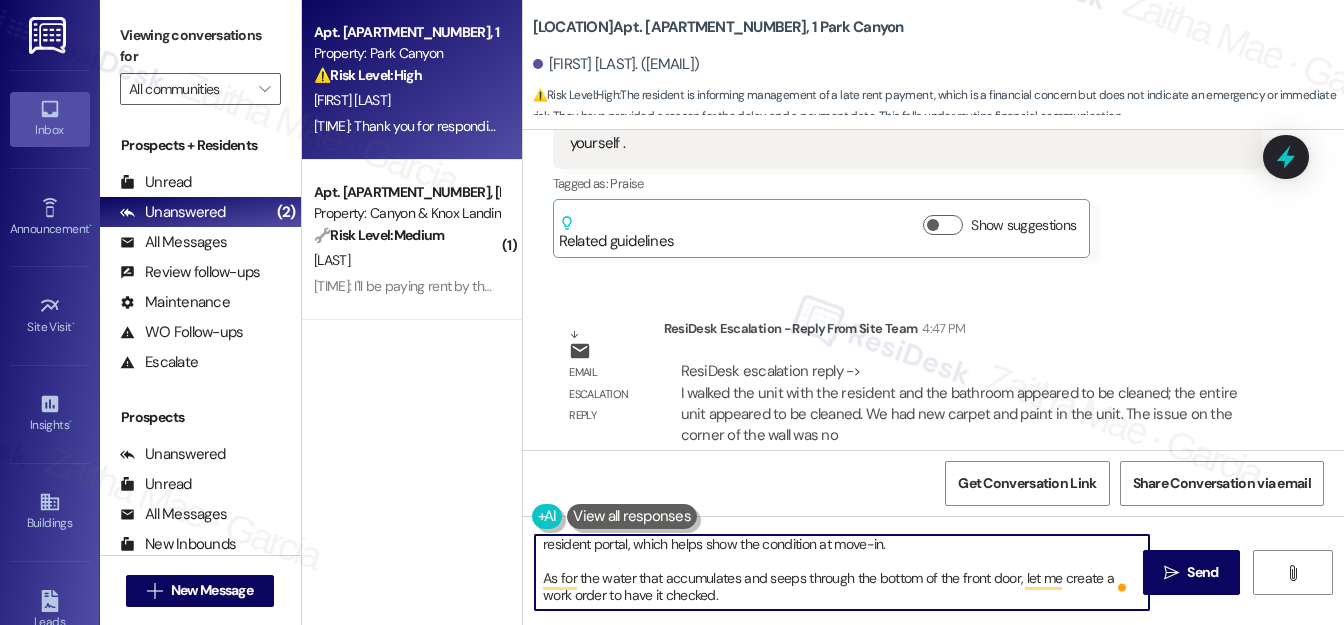 scroll, scrollTop: 3318, scrollLeft: 0, axis: vertical 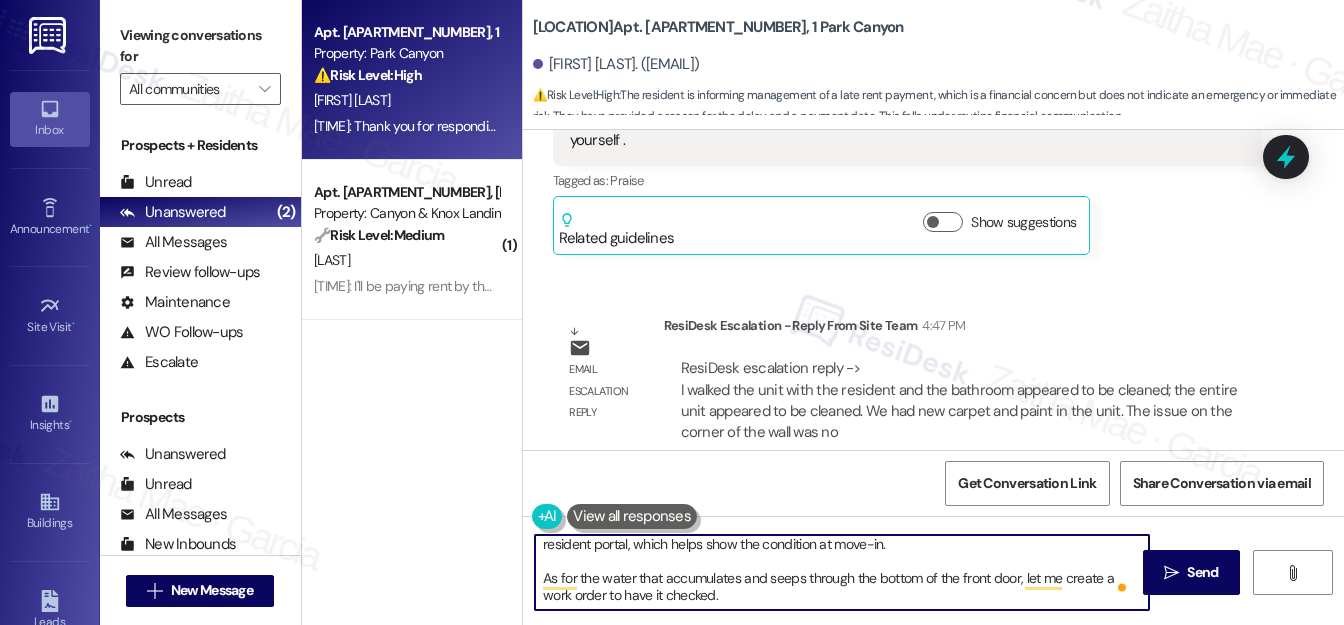 click on "I’ve received an update from the team. During the walk-through, the bathroom and overall unit were noted as clean, with new carpet and fresh paint installed. The corner wall issue was documented during the walk-through, and it’s been confirmed that you uploaded photos to the inspection tab in the resident portal, which helps show the condition at move-in.
As for the water that accumulates and seeps through the bottom of the front door, let me create a work order to have it checked." at bounding box center [842, 572] 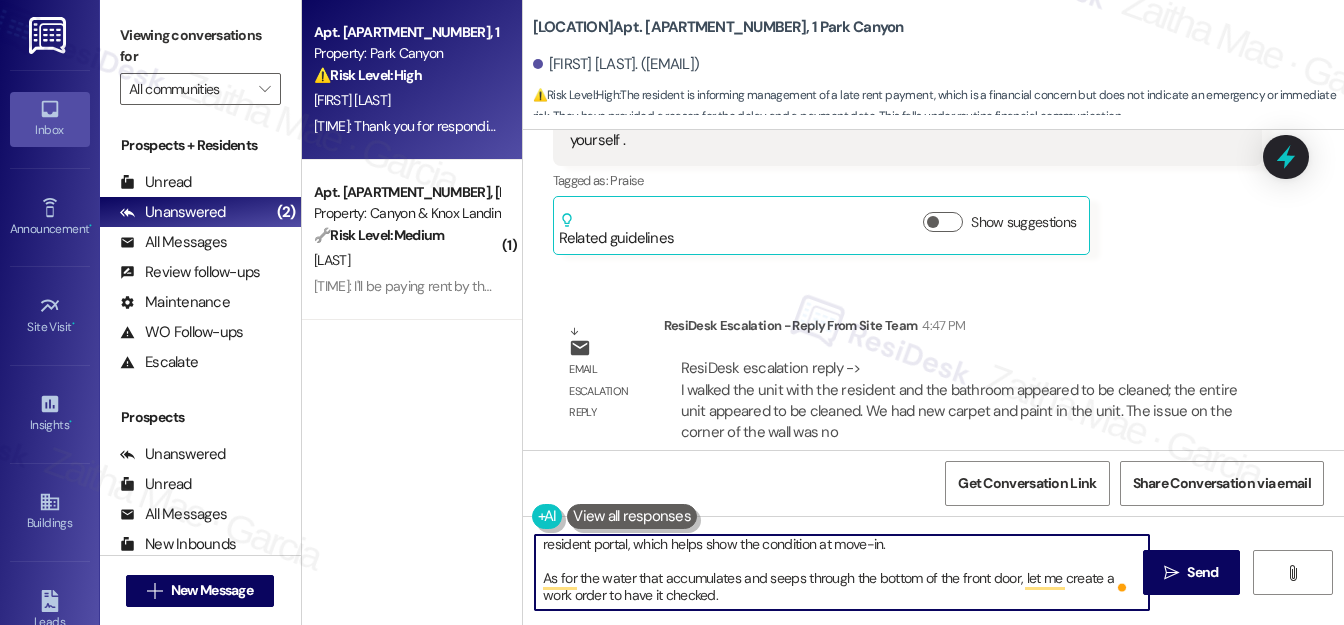 paste on "Do we have your permission to enter during your absence? Do you have pets that we should be aware of?" 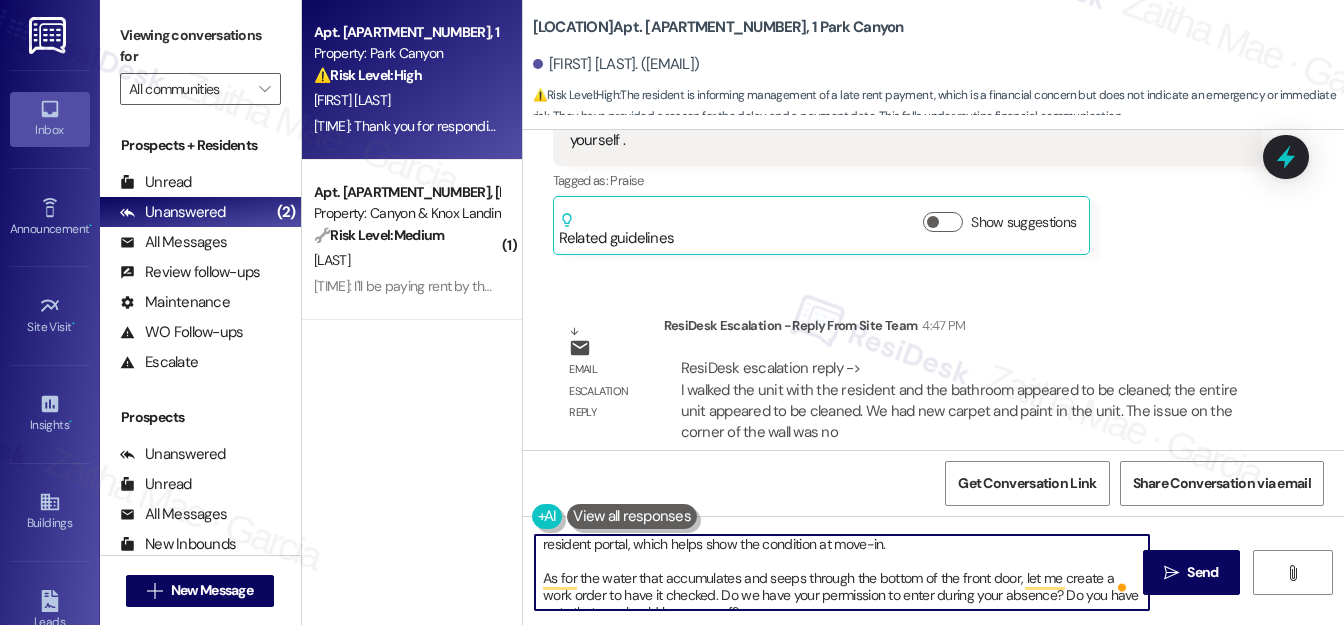 scroll, scrollTop: 85, scrollLeft: 0, axis: vertical 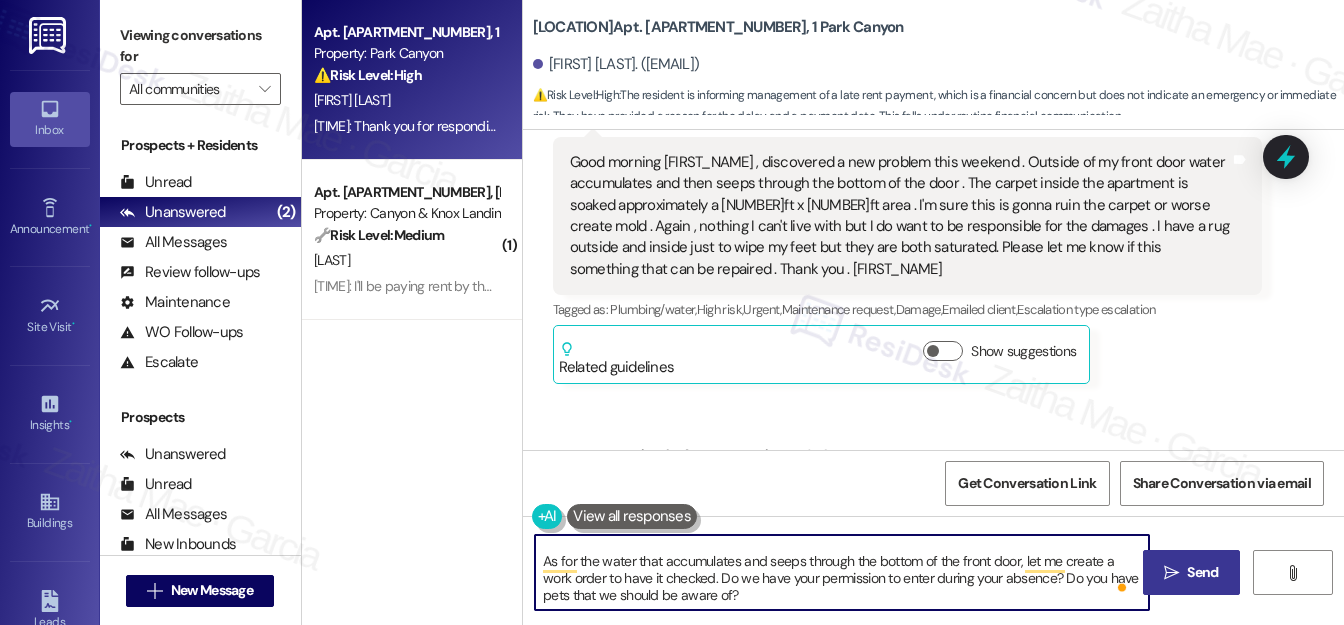 type on "I’ve received an update from the team. During the walk-through, the bathroom and overall unit were noted as clean, with new carpet and fresh paint installed. The corner wall issue was documented during the walk-through, and it’s been confirmed that you uploaded photos to the inspection tab in the resident portal, which helps show the condition at move-in.
As for the water that accumulates and seeps through the bottom of the front door, let me create a work order to have it checked. Do we have your permission to enter during your absence? Do you have pets that we should be aware of?" 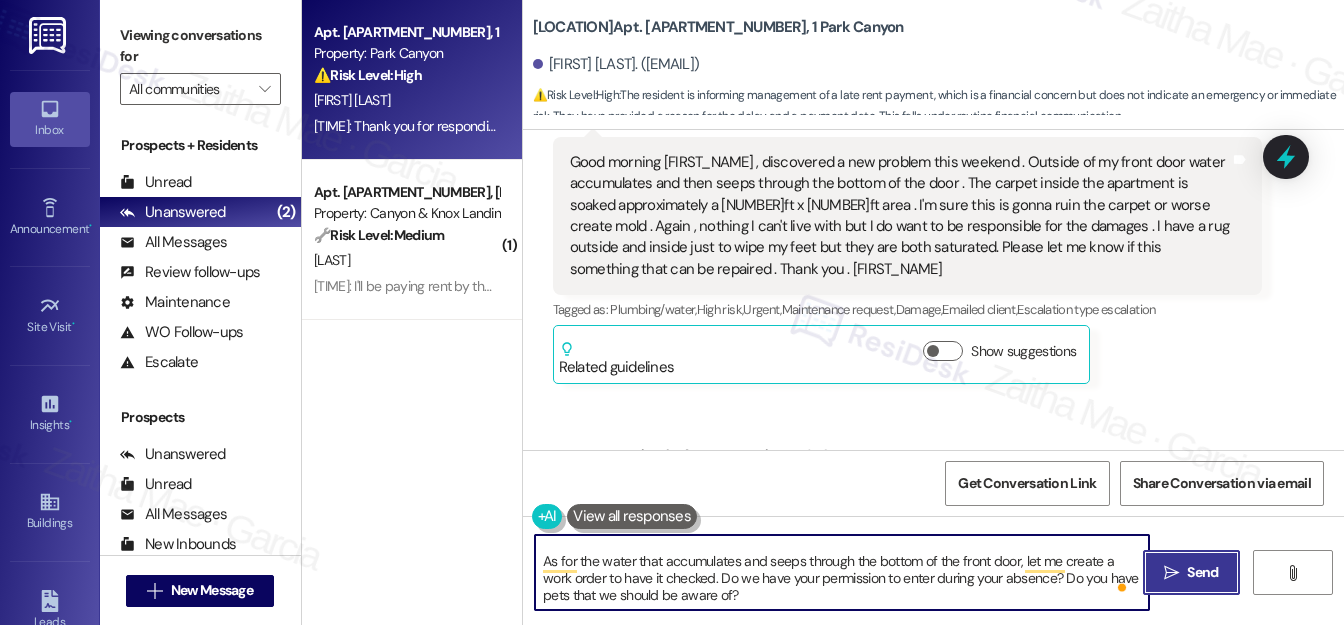 click on "Send" at bounding box center (1202, 572) 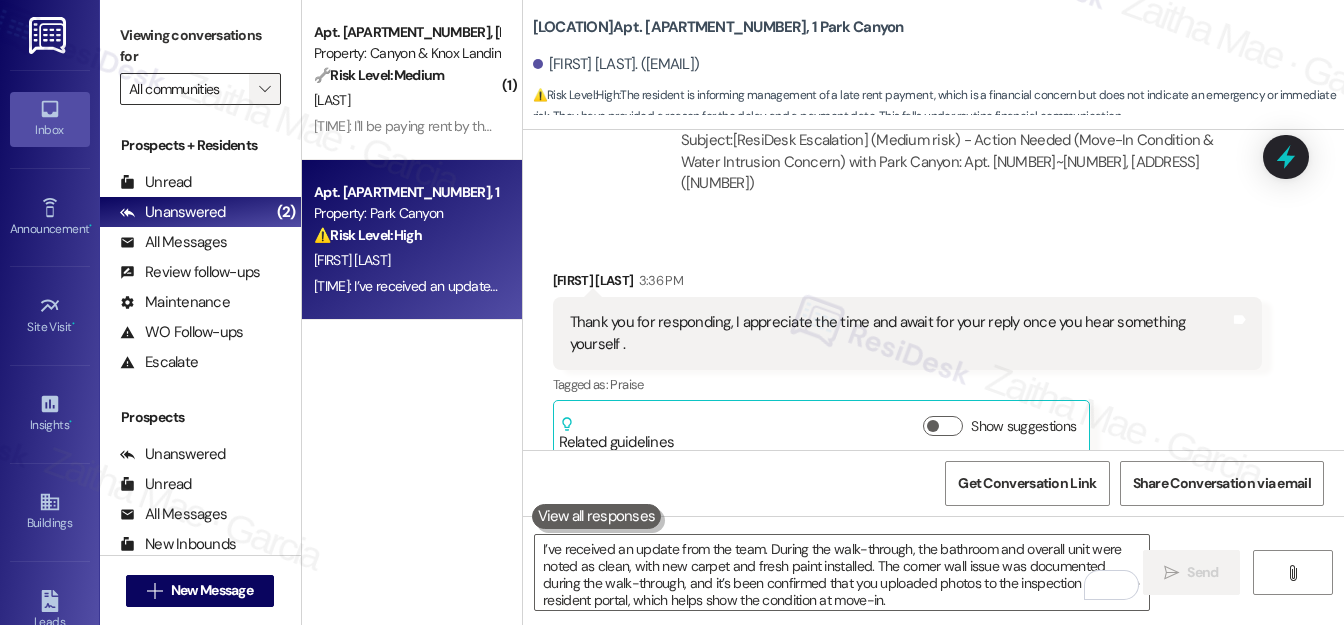 click on "" at bounding box center (264, 89) 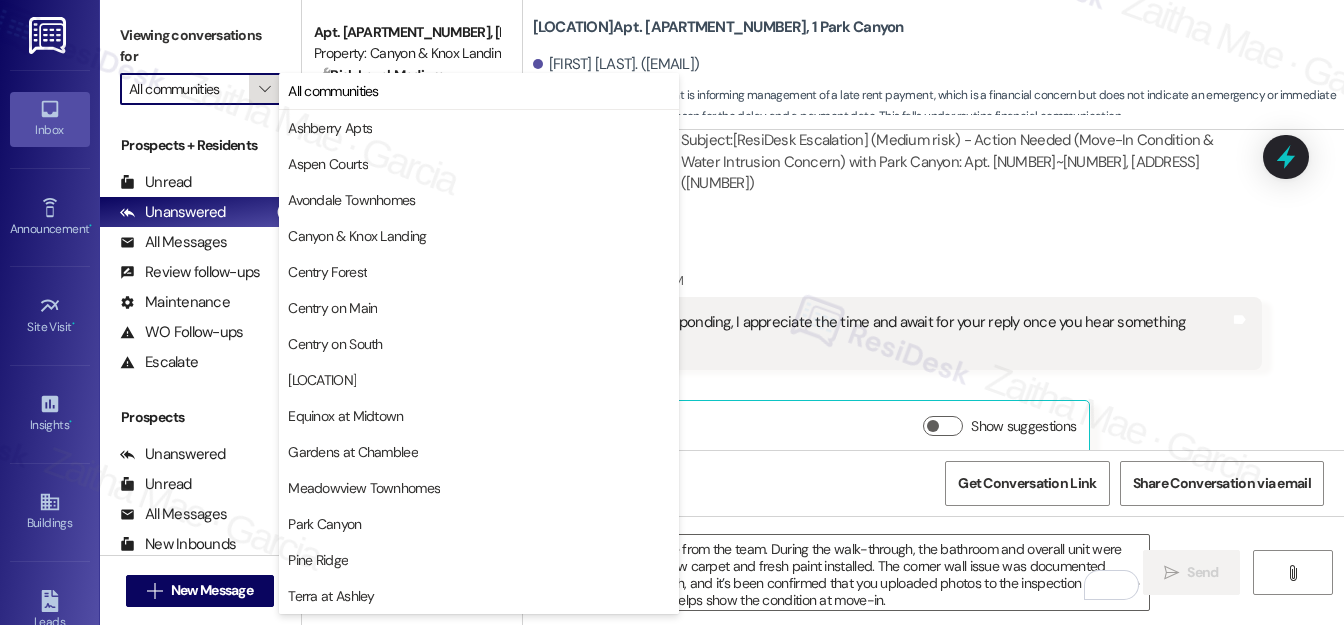 click on "" at bounding box center (264, 89) 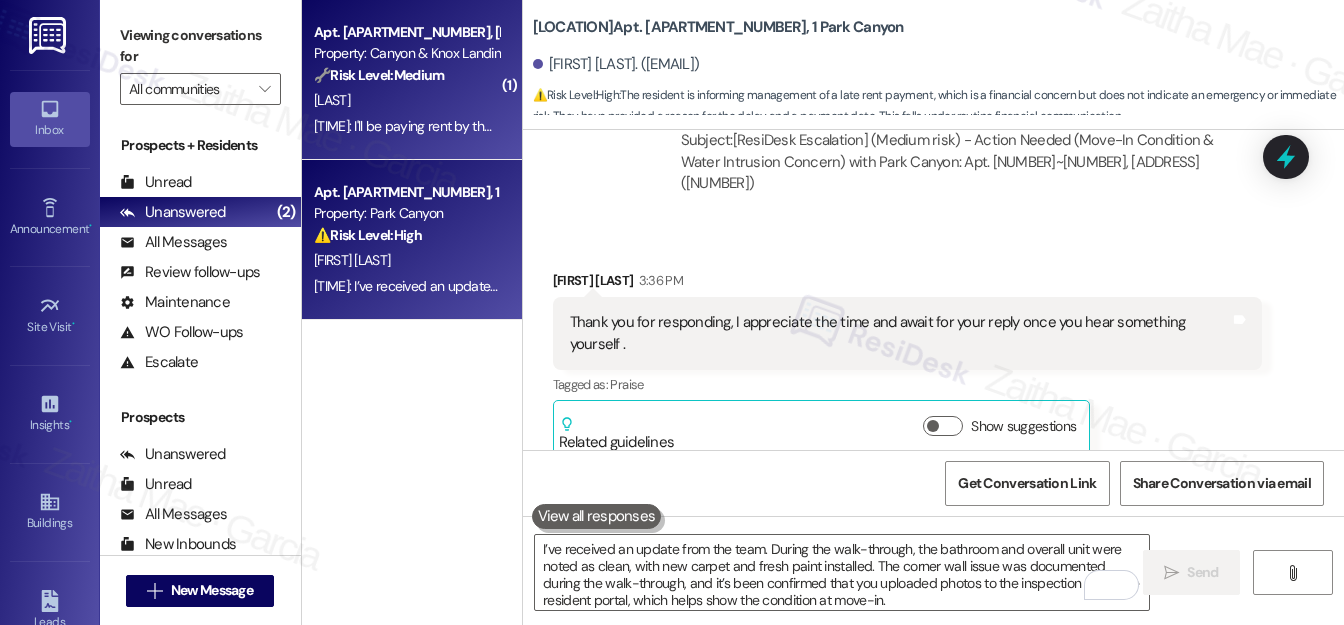 click on "[LAST]" at bounding box center (406, 100) 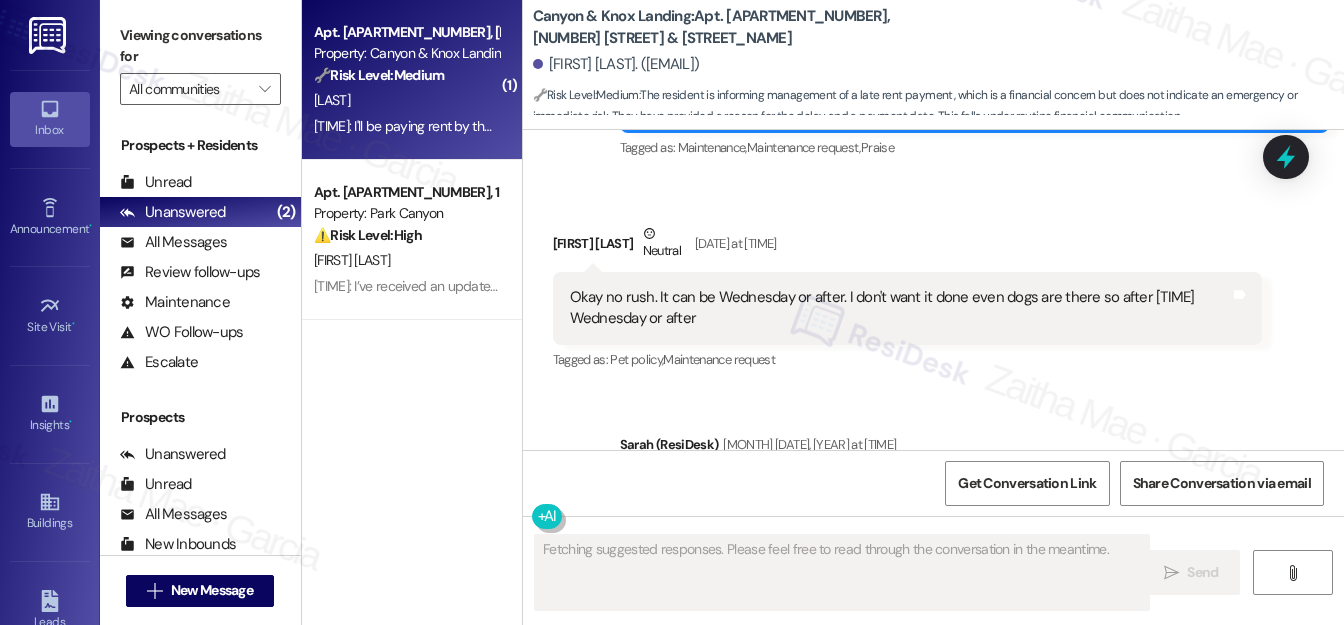 scroll, scrollTop: 13193, scrollLeft: 0, axis: vertical 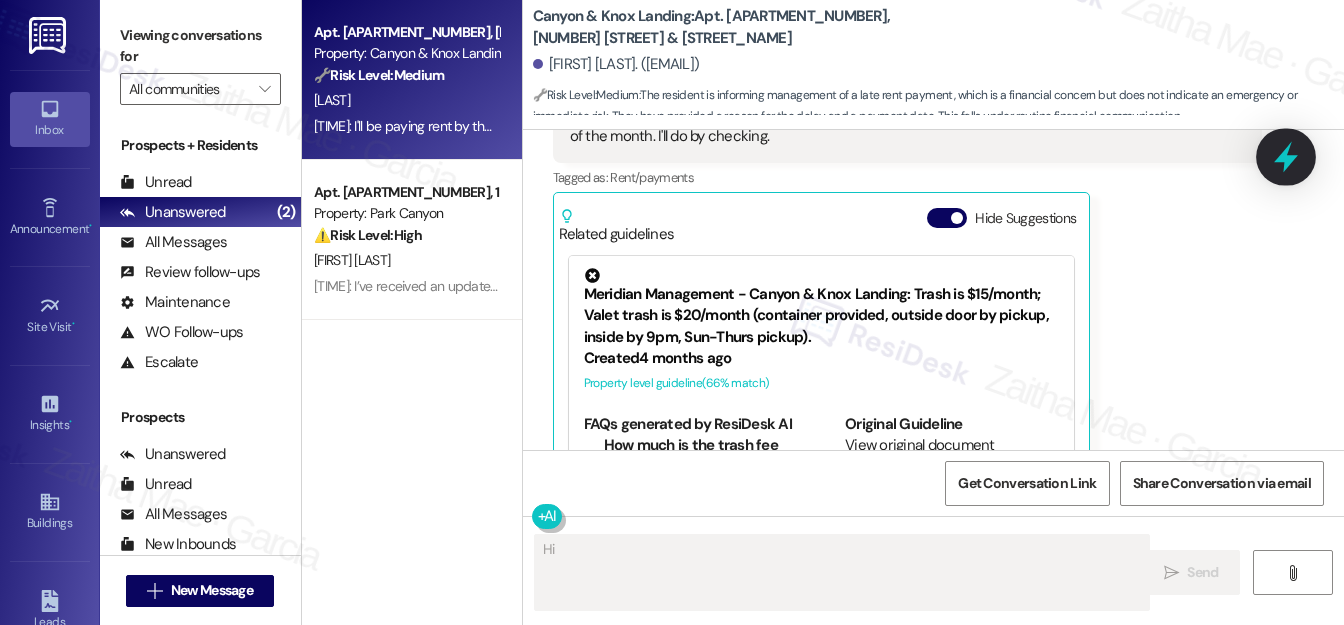 click 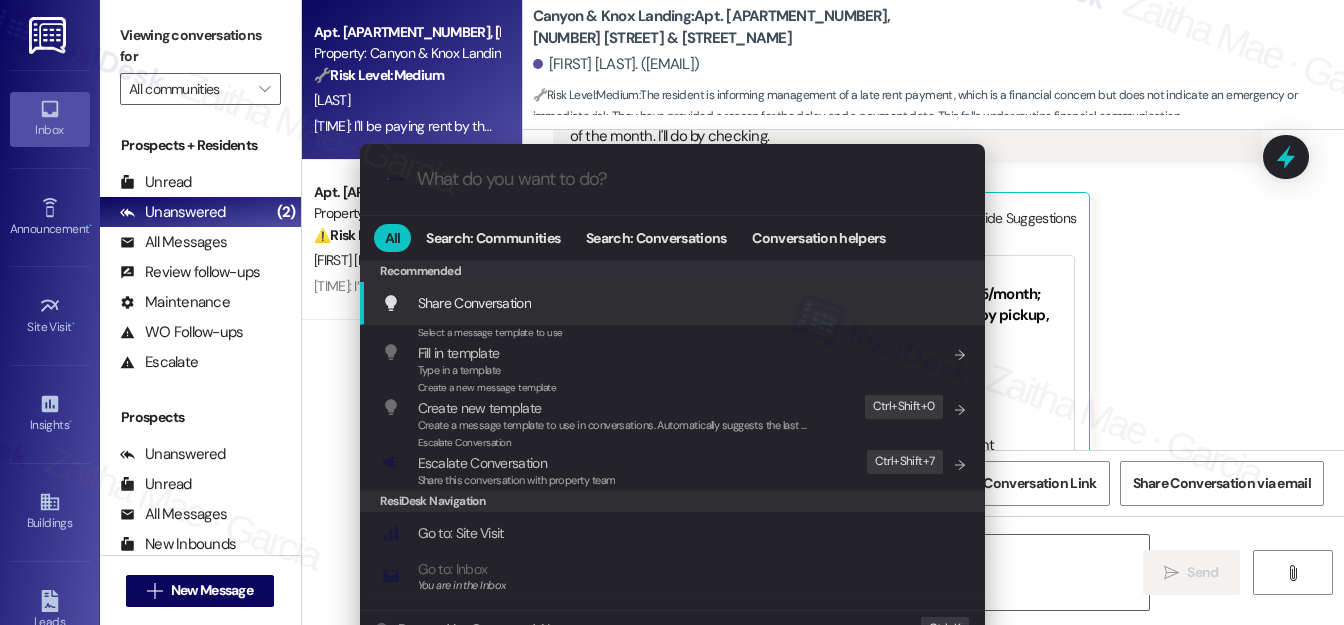 type on "Hi [FIRST_NAME], thanks for the update! I understand" 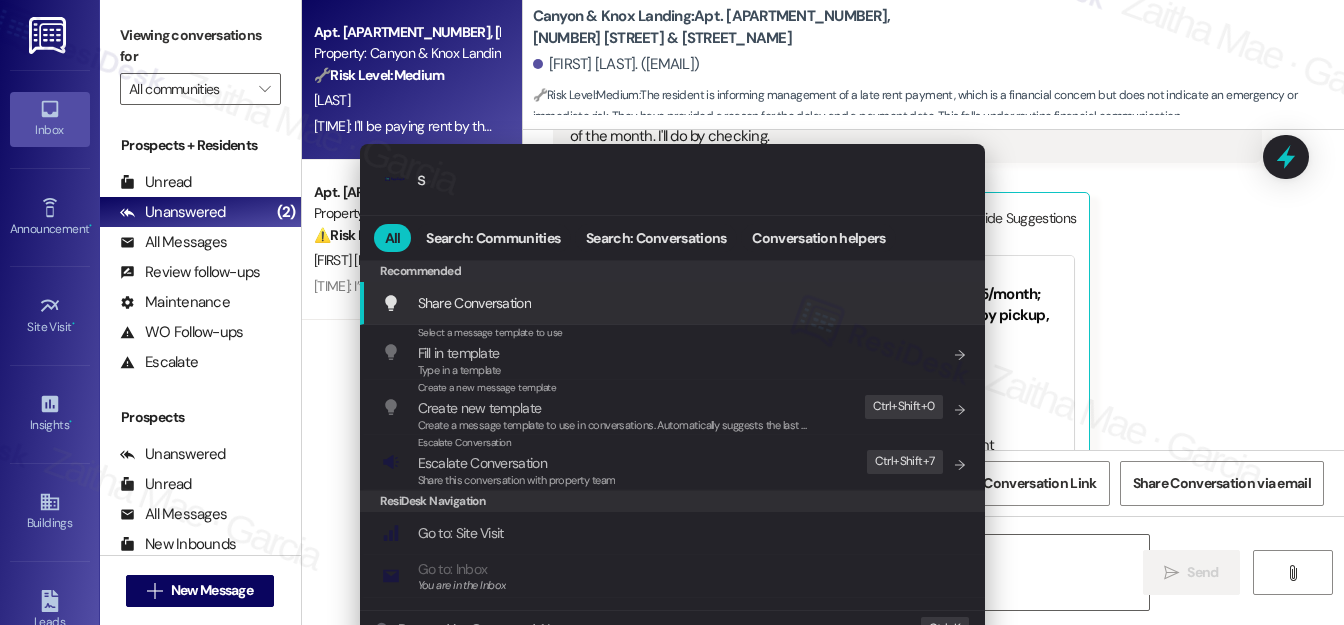 type on "sl" 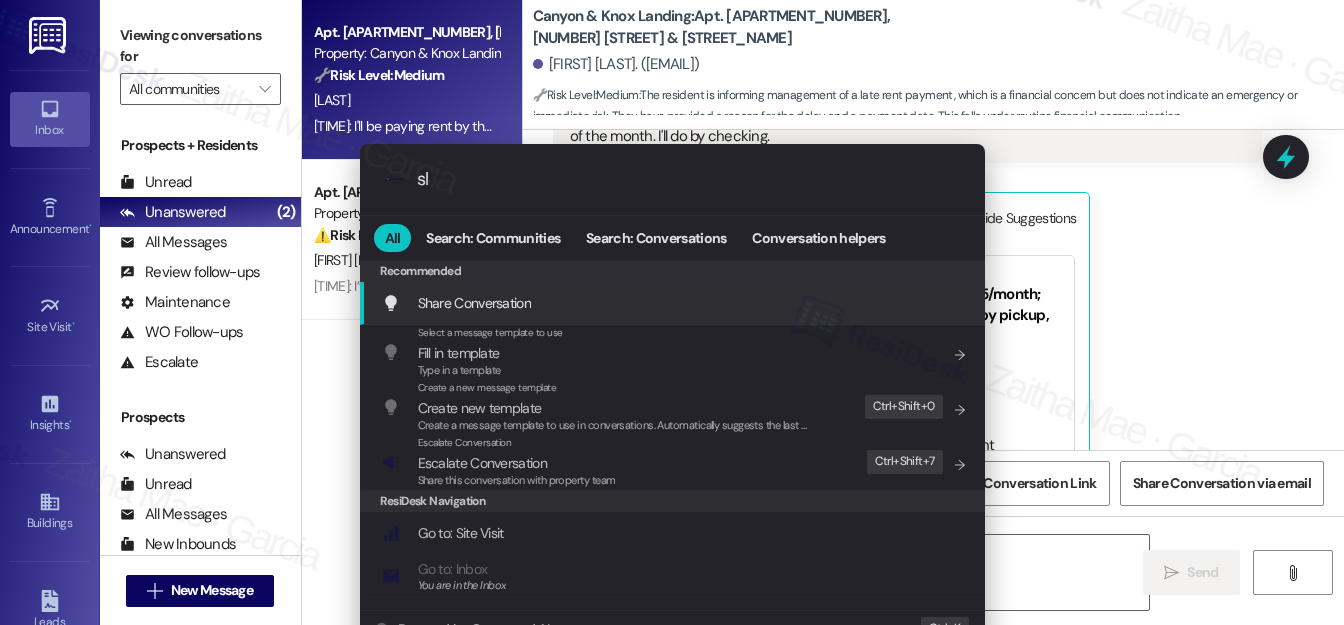 type on "Hi [FIRST_NAME], thanks for the update! I understand" 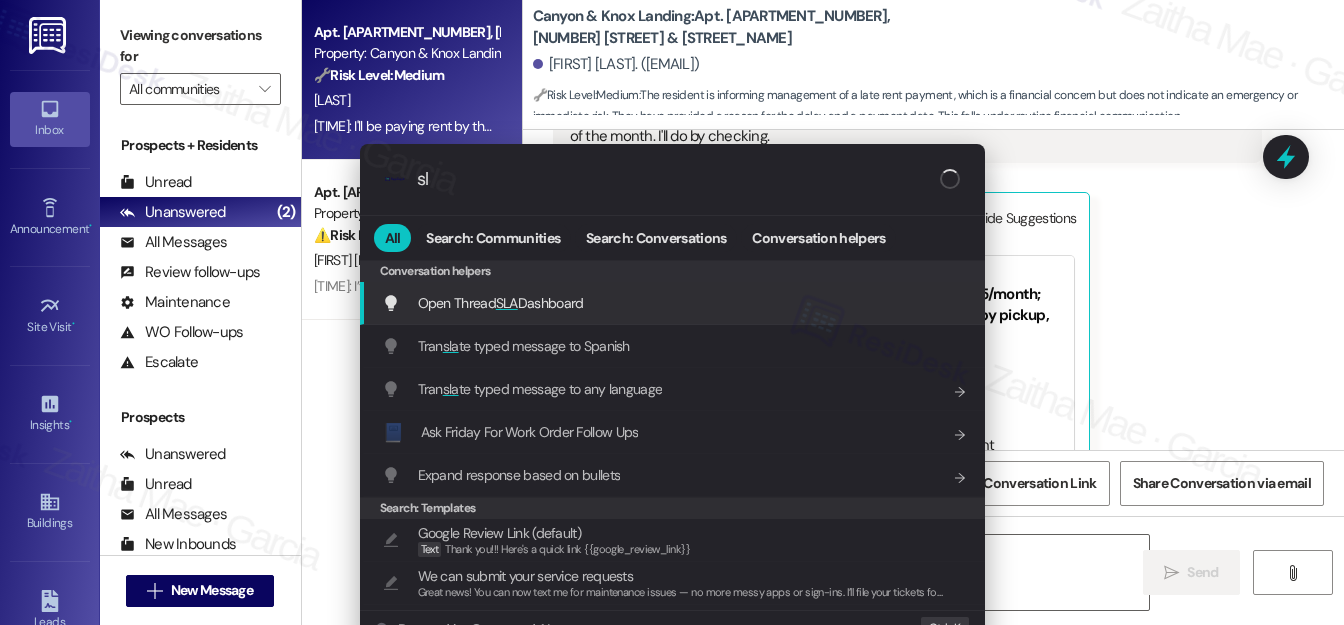 type on "sla" 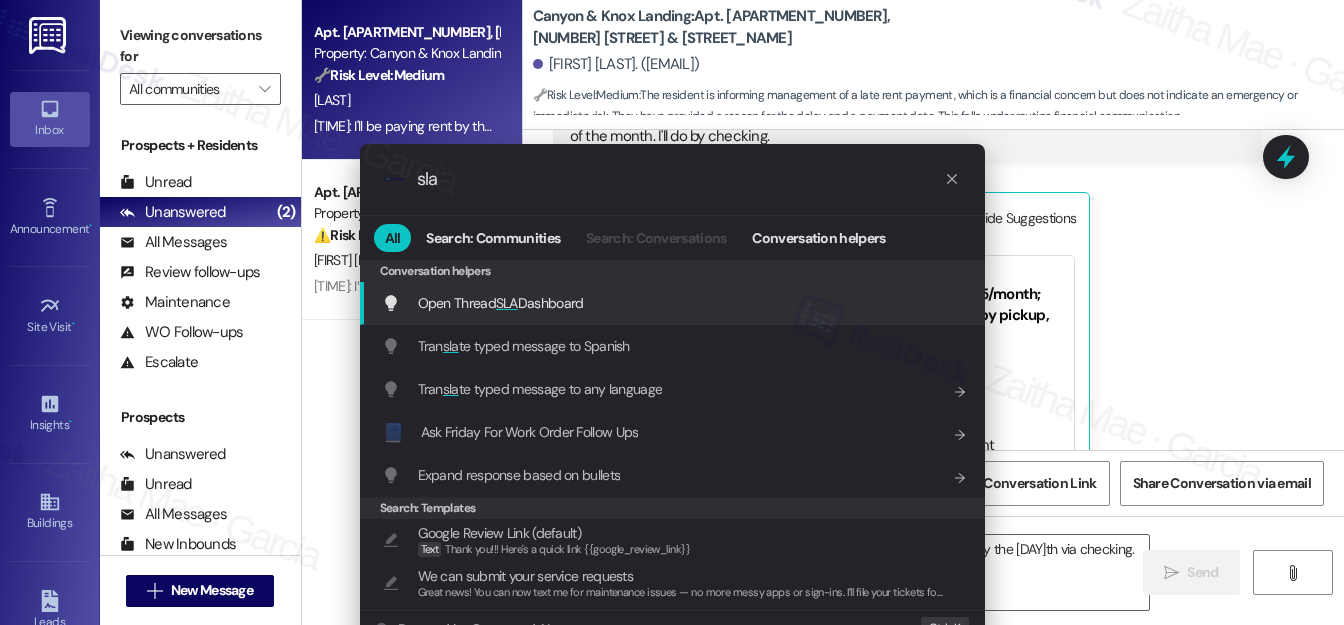 type on "Hi {{first_name}}, thanks for the update! I understand you'll be paying rent by the [DAY]th via checking. I'll look into options regarding" 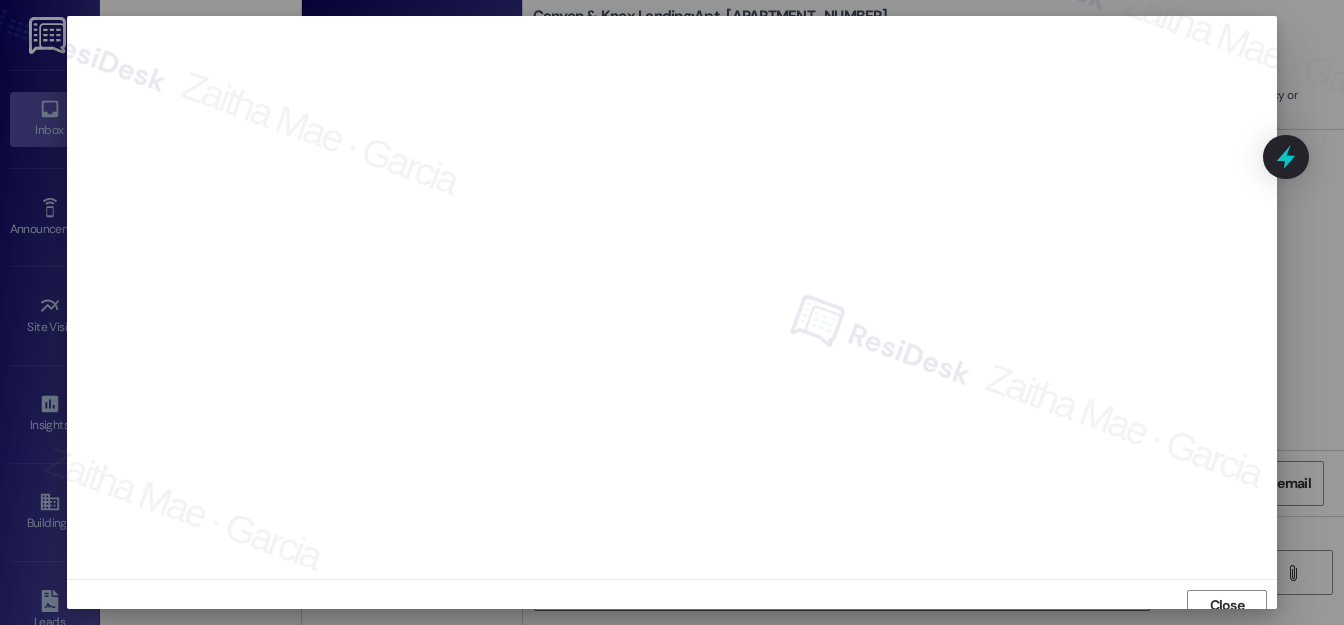 scroll, scrollTop: 12, scrollLeft: 0, axis: vertical 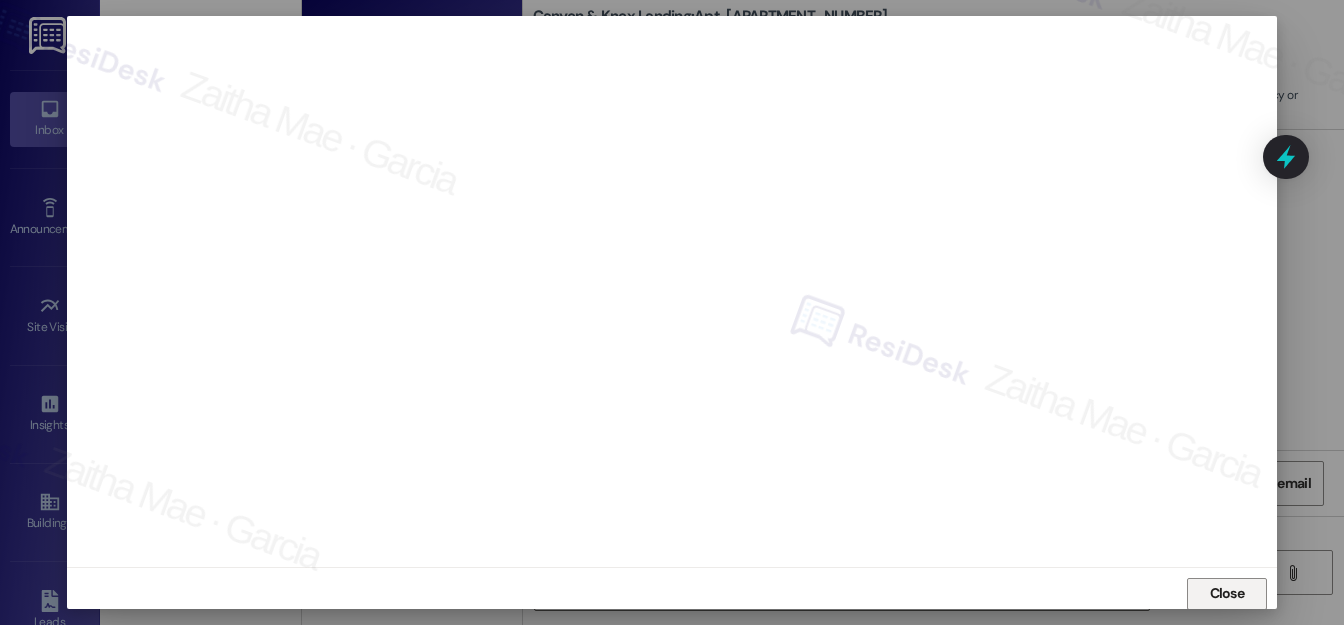 click on "Close" at bounding box center [1227, 593] 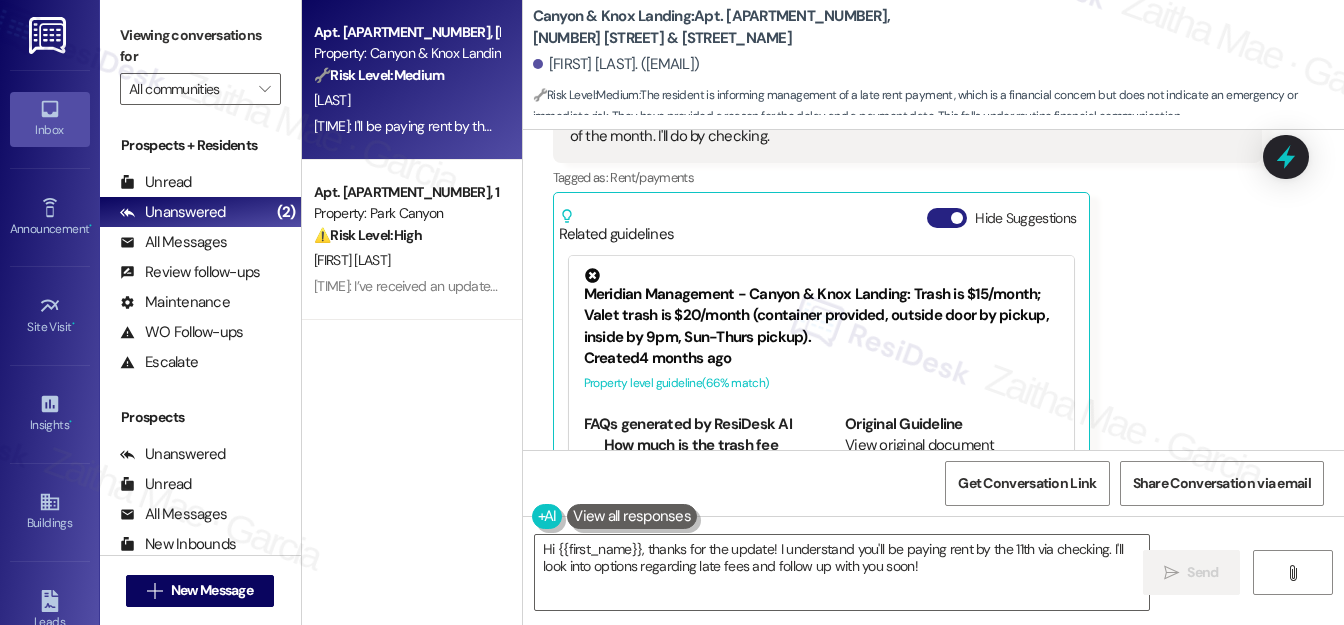 click on "Hide Suggestions" at bounding box center [947, 218] 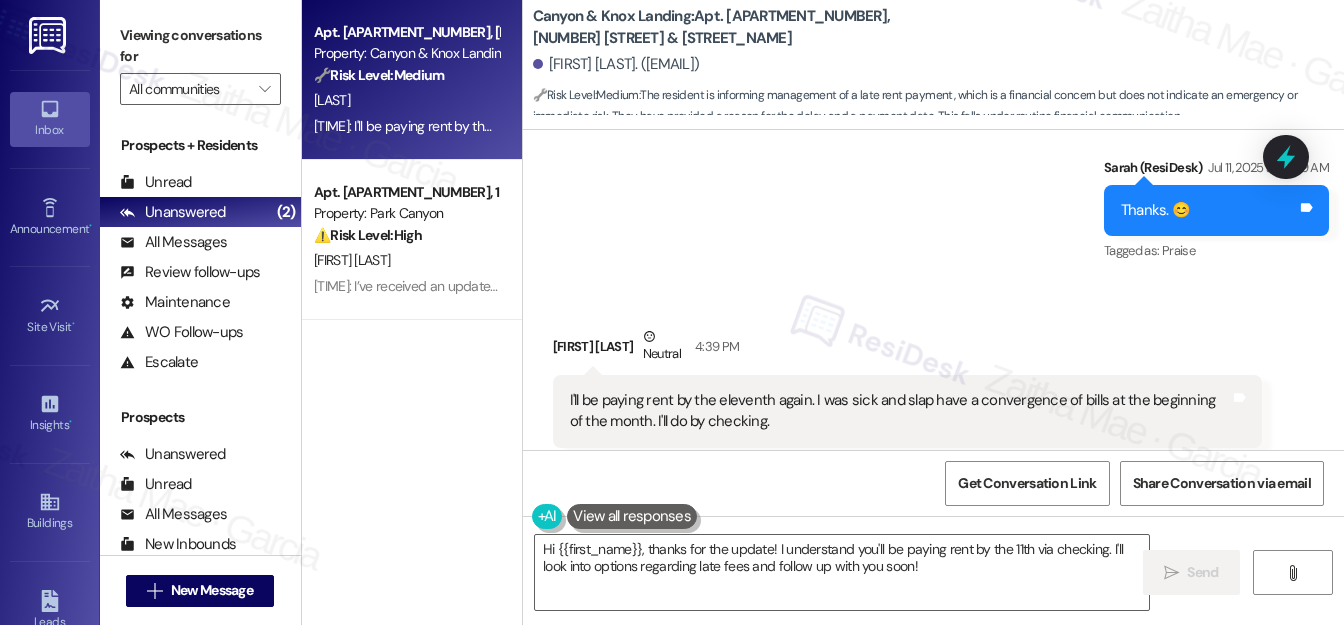 scroll, scrollTop: 12944, scrollLeft: 0, axis: vertical 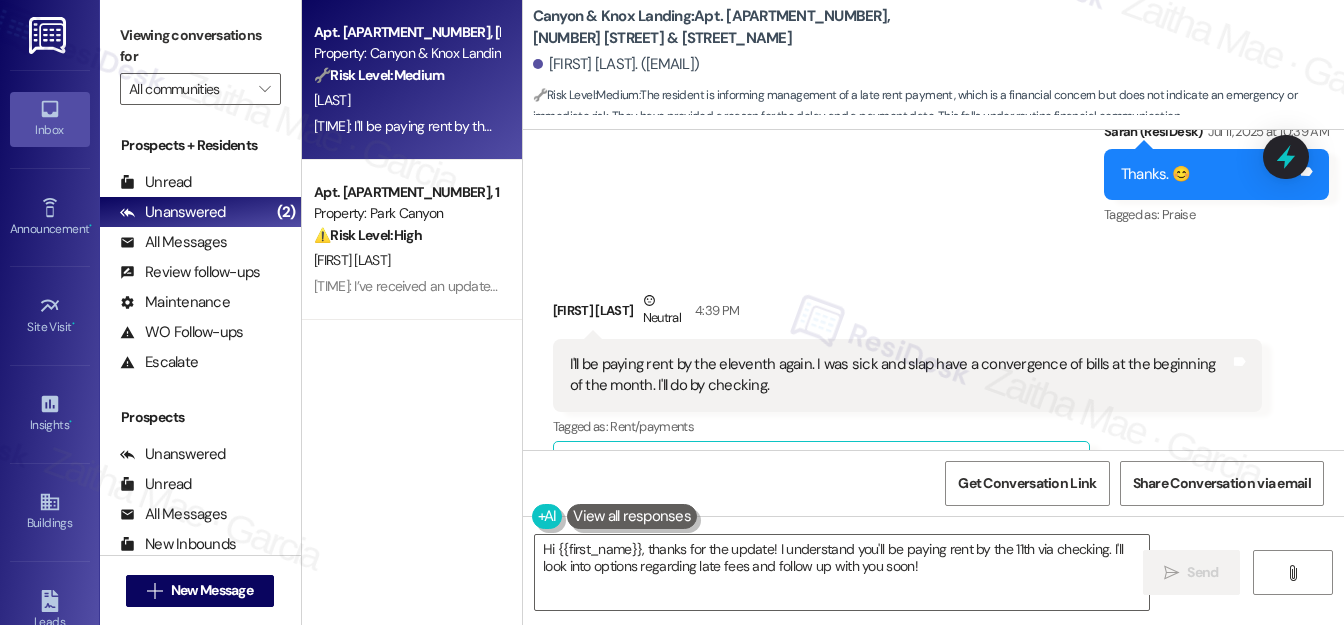 click on "Show suggestions" at bounding box center (943, 467) 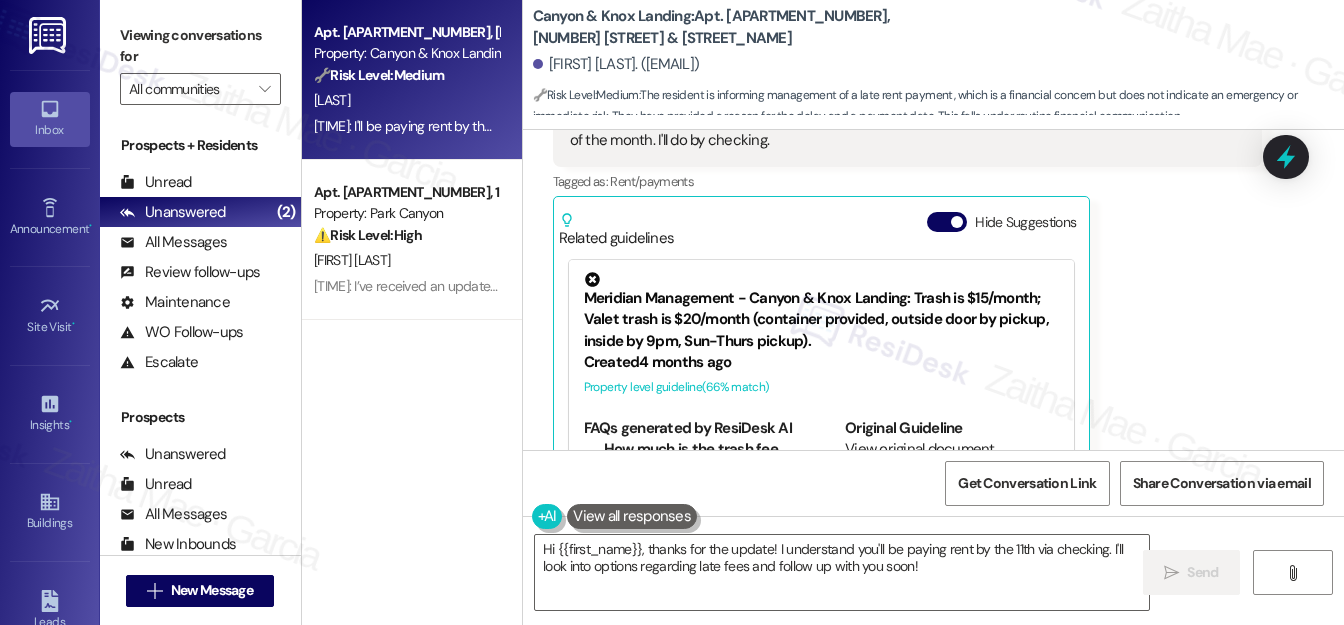 scroll, scrollTop: 13193, scrollLeft: 0, axis: vertical 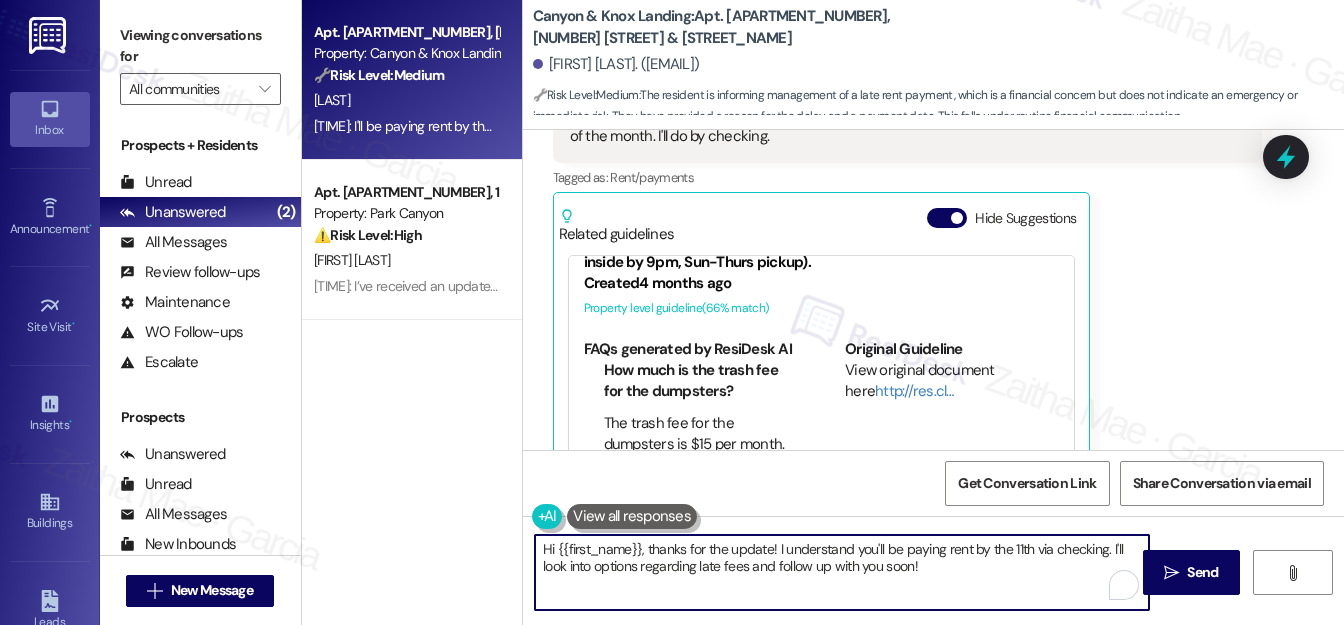 drag, startPoint x: 538, startPoint y: 566, endPoint x: 942, endPoint y: 569, distance: 404.01114 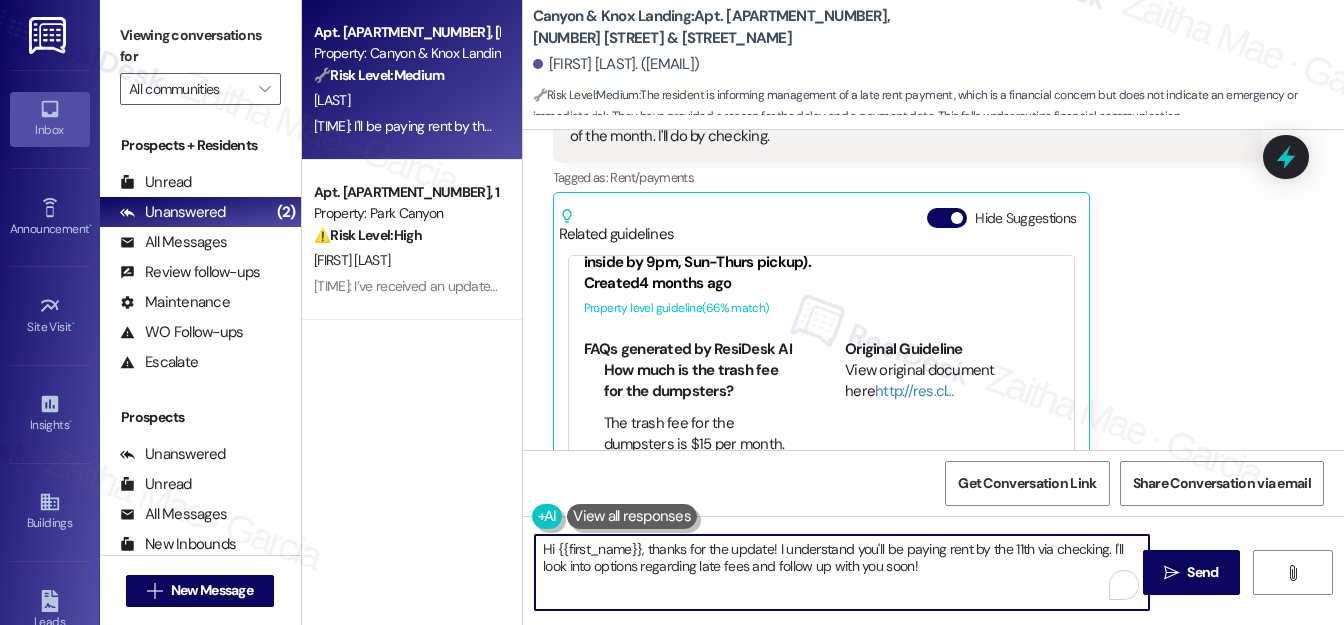 click on "Hi {{first_name}}, thanks for the update! I understand you'll be paying rent by the 11th via checking. I'll look into options regarding late fees and follow up with you soon!" at bounding box center (842, 572) 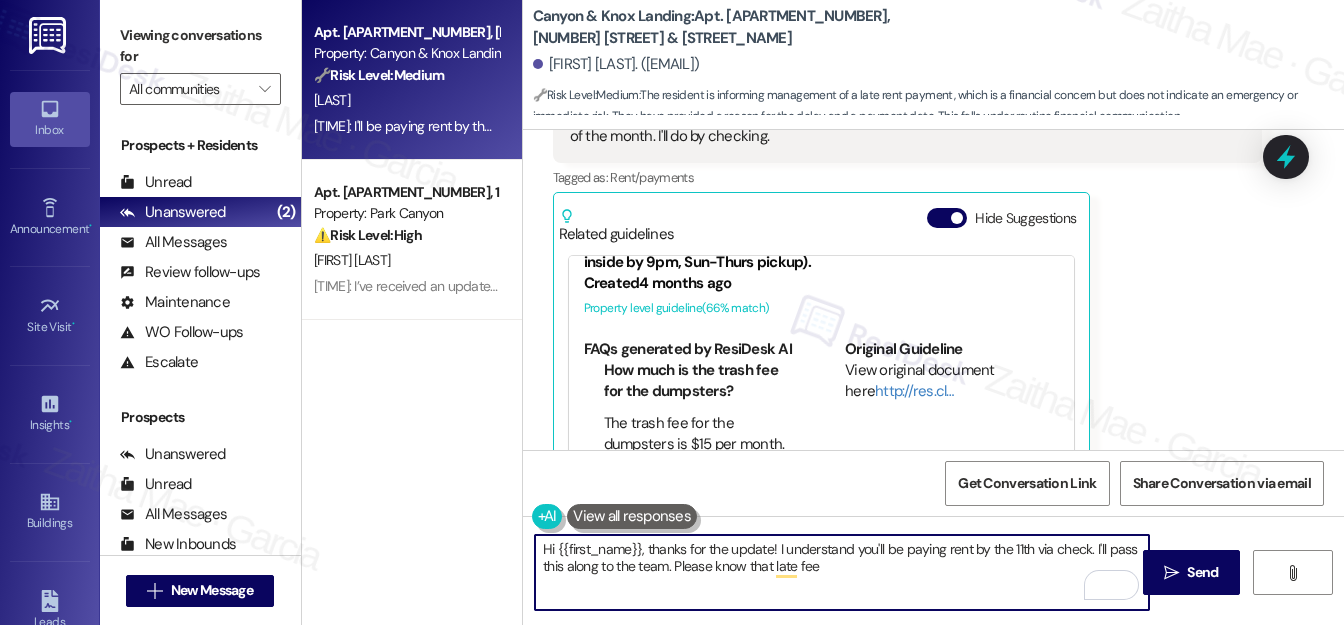 scroll, scrollTop: 0, scrollLeft: 0, axis: both 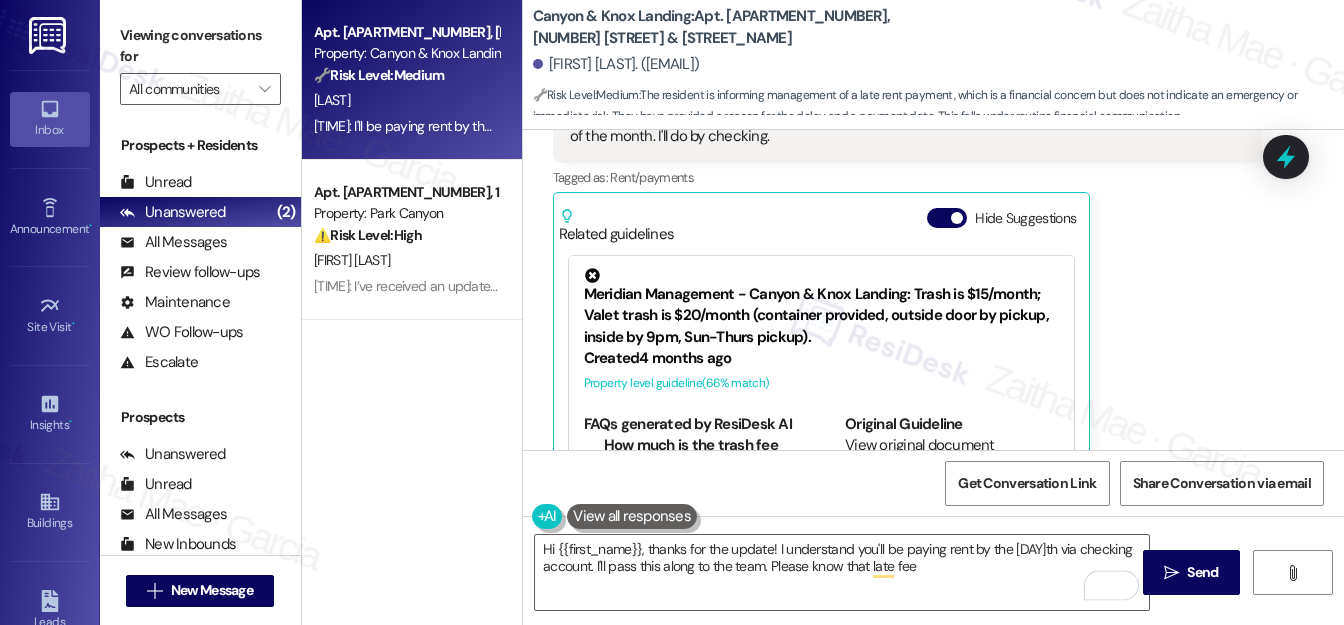click at bounding box center [632, 516] 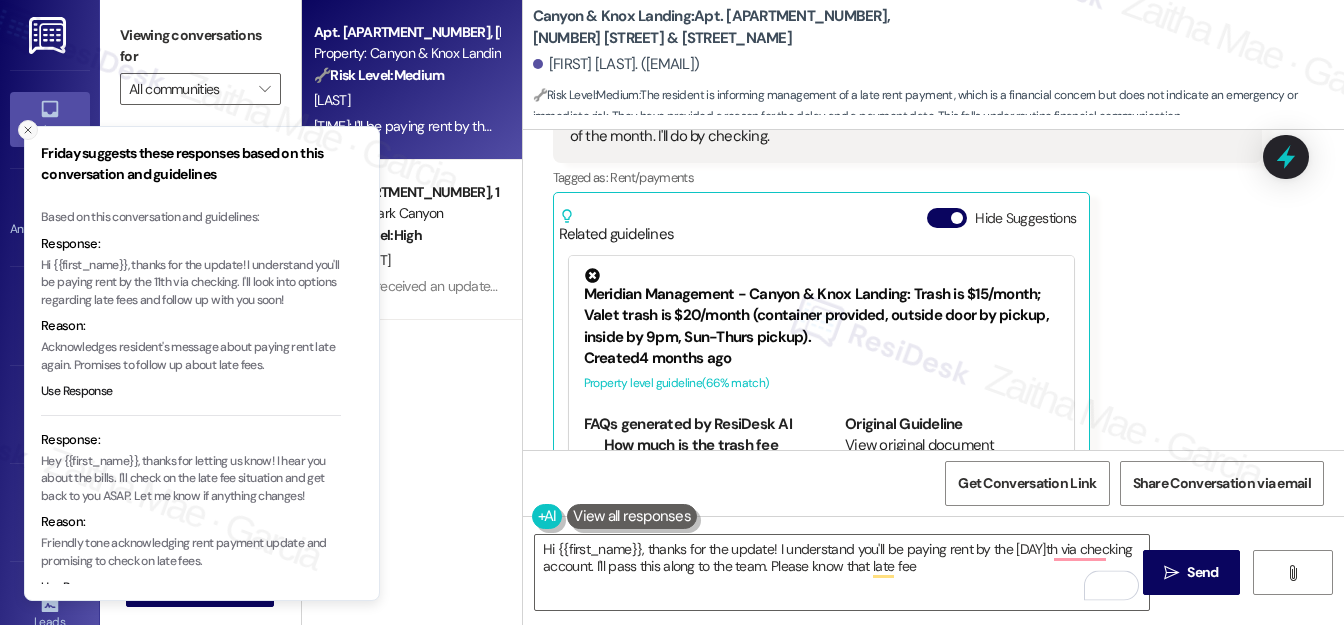 click 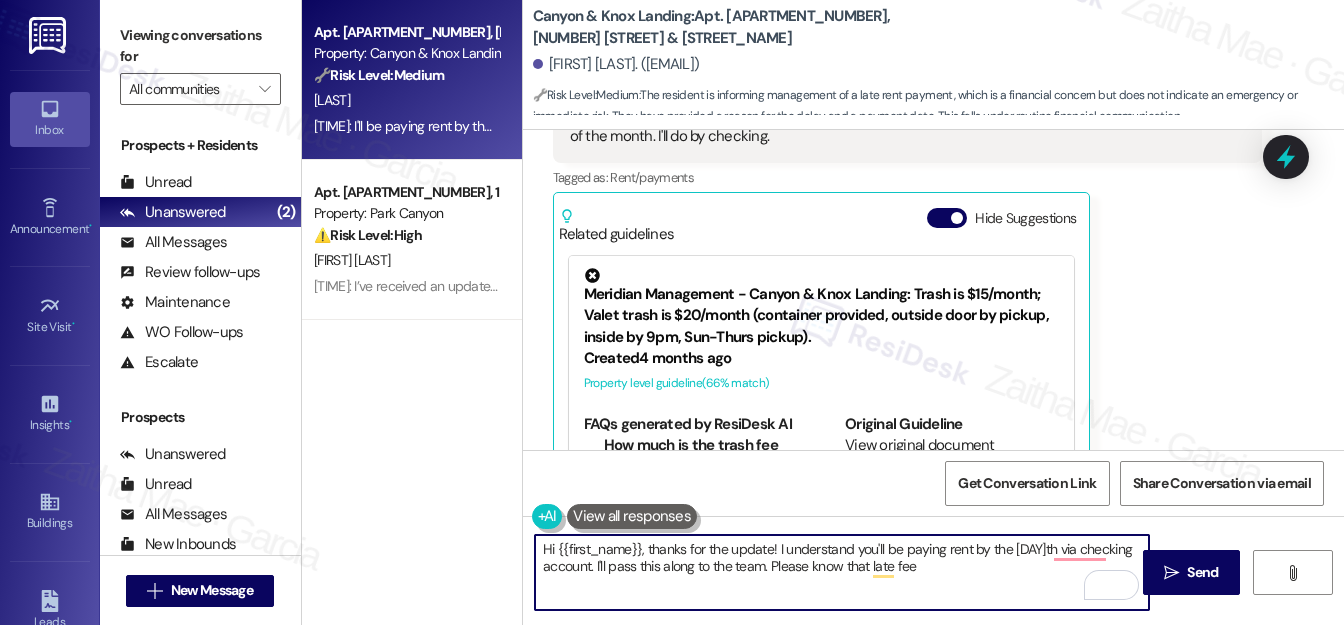 click on "Hi {{first_name}}, thanks for the update! I understand you'll be paying rent by the [DAY]th via checking account. I'll pass this along to the team. Please know that late fee" at bounding box center (842, 572) 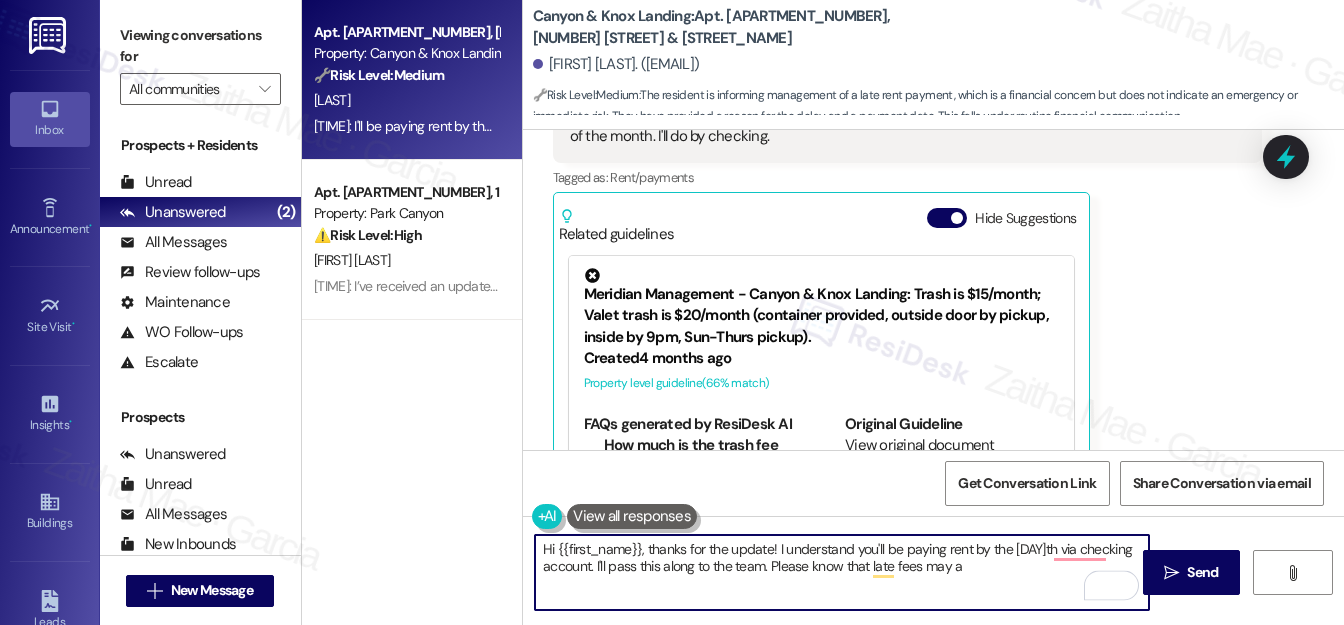 click on "Hi {{first_name}}, thanks for the update! I understand you'll be paying rent by the [DAY]th via checking account. I'll pass this along to the team. Please know that late fees may a" at bounding box center (842, 572) 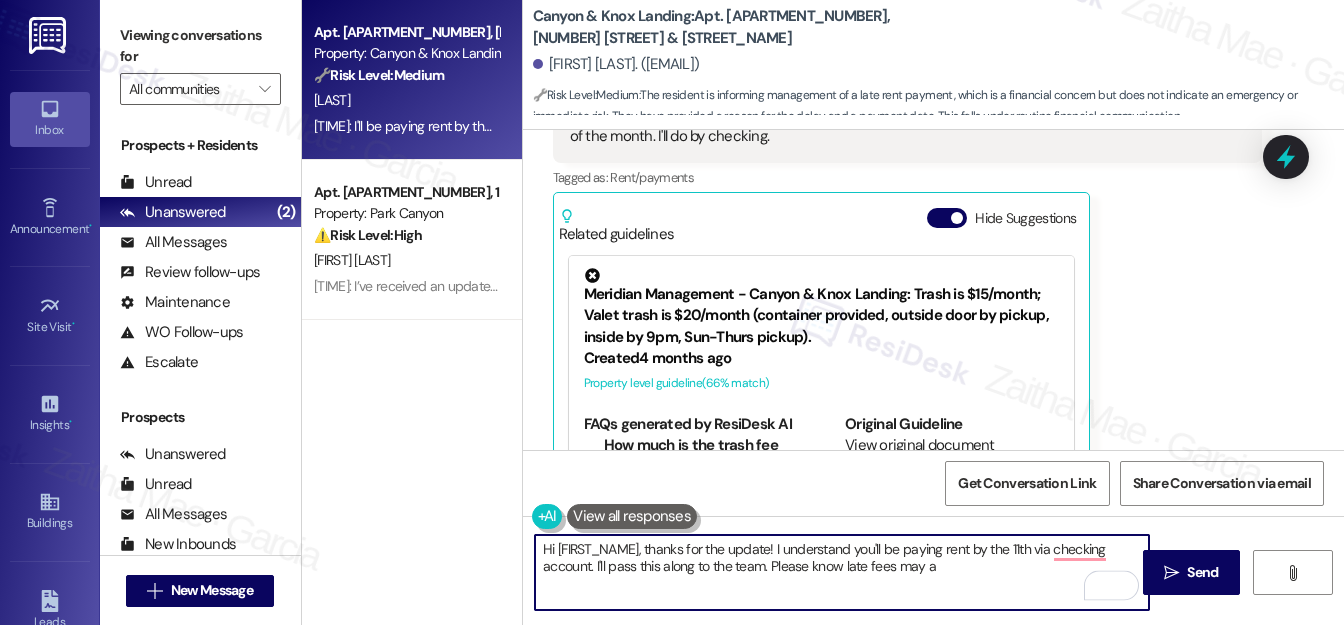 click on "Hi [FIRST_NAME], thanks for the update! I understand you'll be paying rent by the 11th via checking account. I'll pass this along to the team. Please know late fees may a" at bounding box center (842, 572) 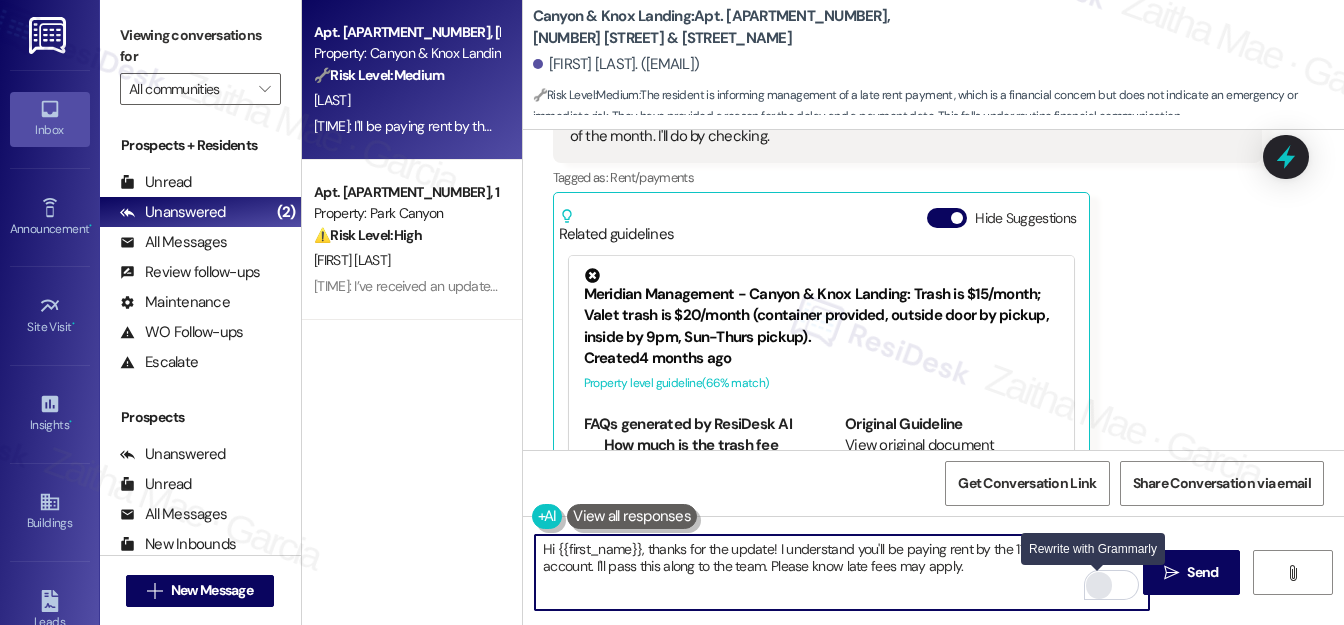 type on "Hi {{first_name}}, thanks for the update! I understand you'll be paying rent by the 11th via your checking account. I'll pass this along to the team. Please know late fees may apply." 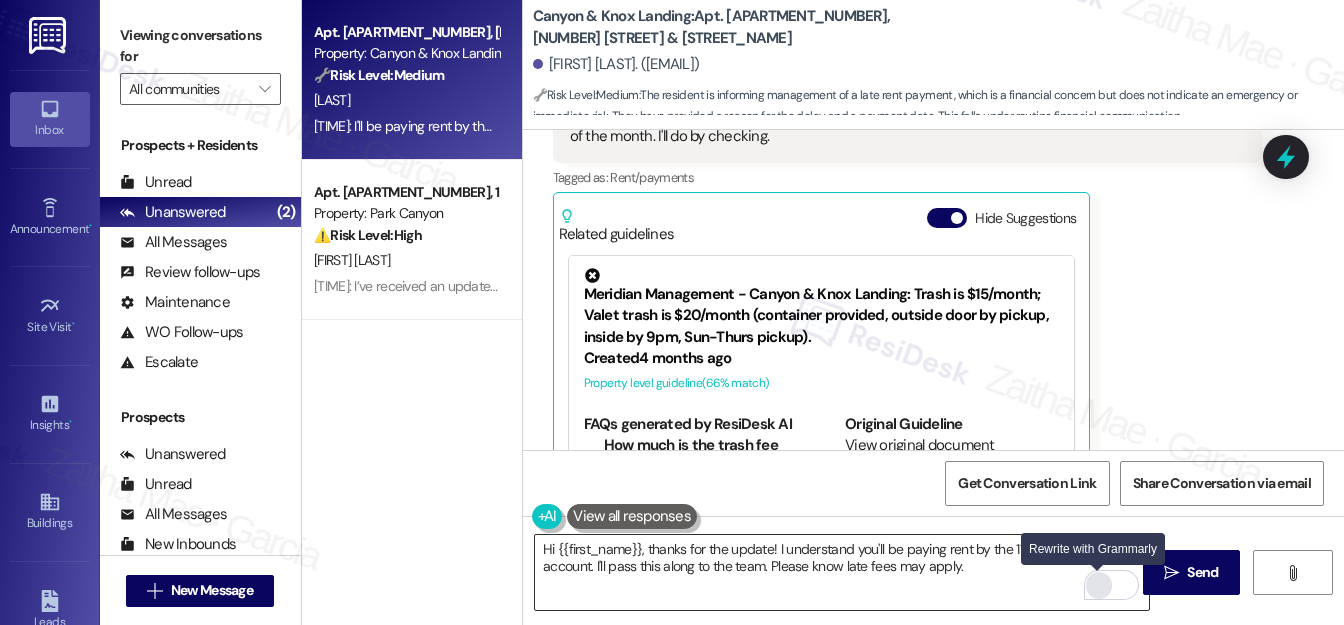 click at bounding box center [1099, 585] 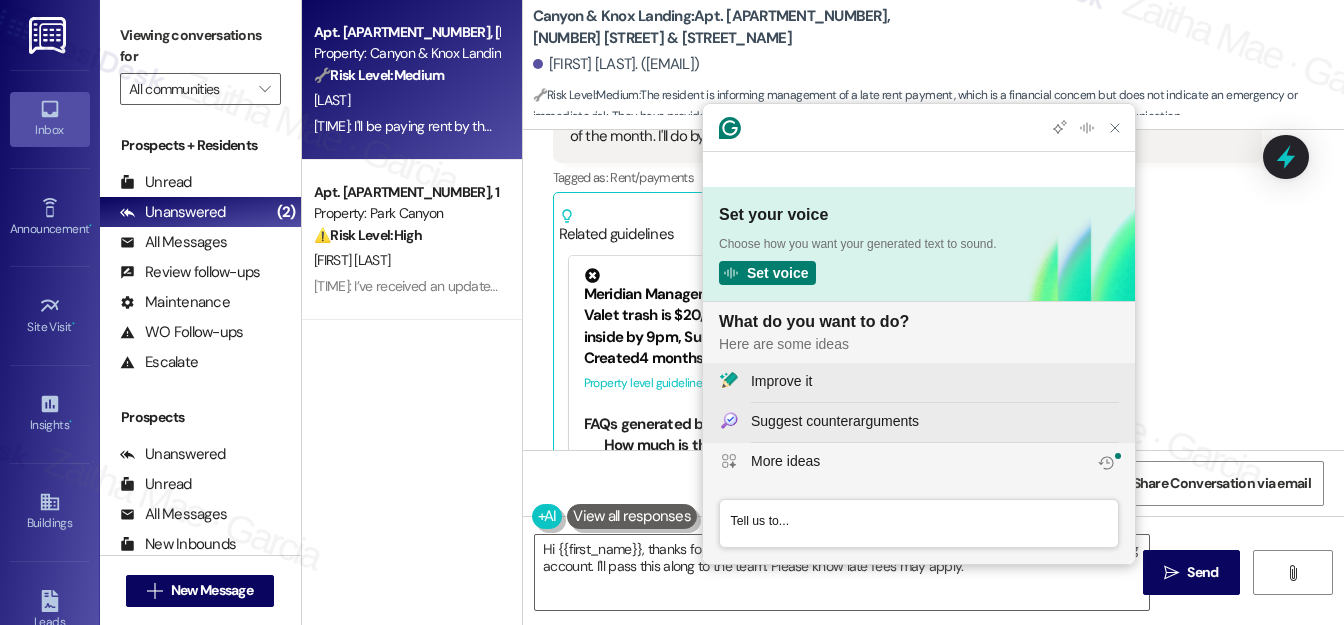 scroll, scrollTop: 0, scrollLeft: 0, axis: both 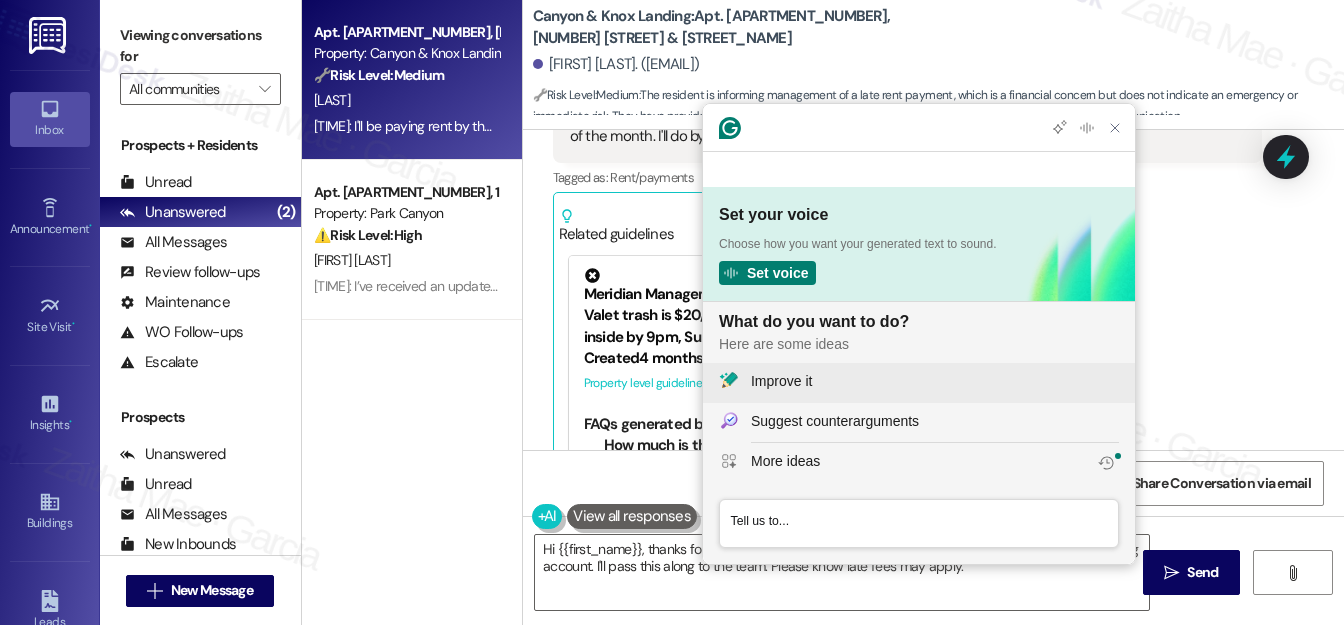 click on "Improve it" 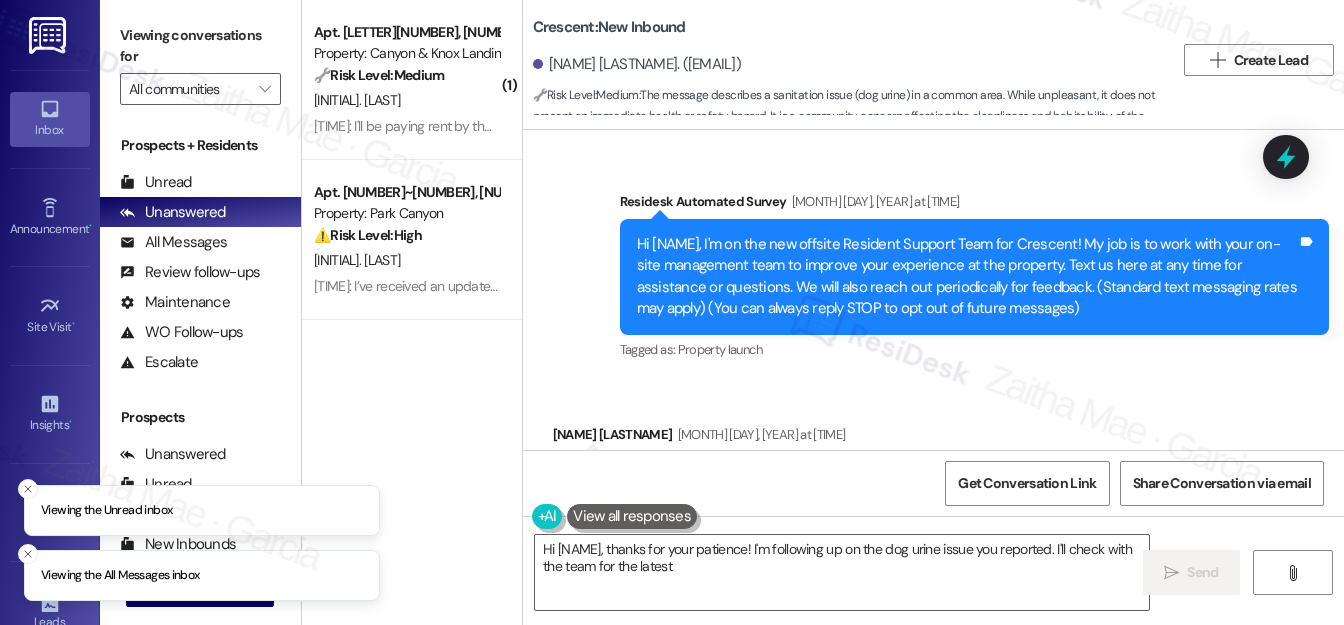 scroll, scrollTop: 0, scrollLeft: 0, axis: both 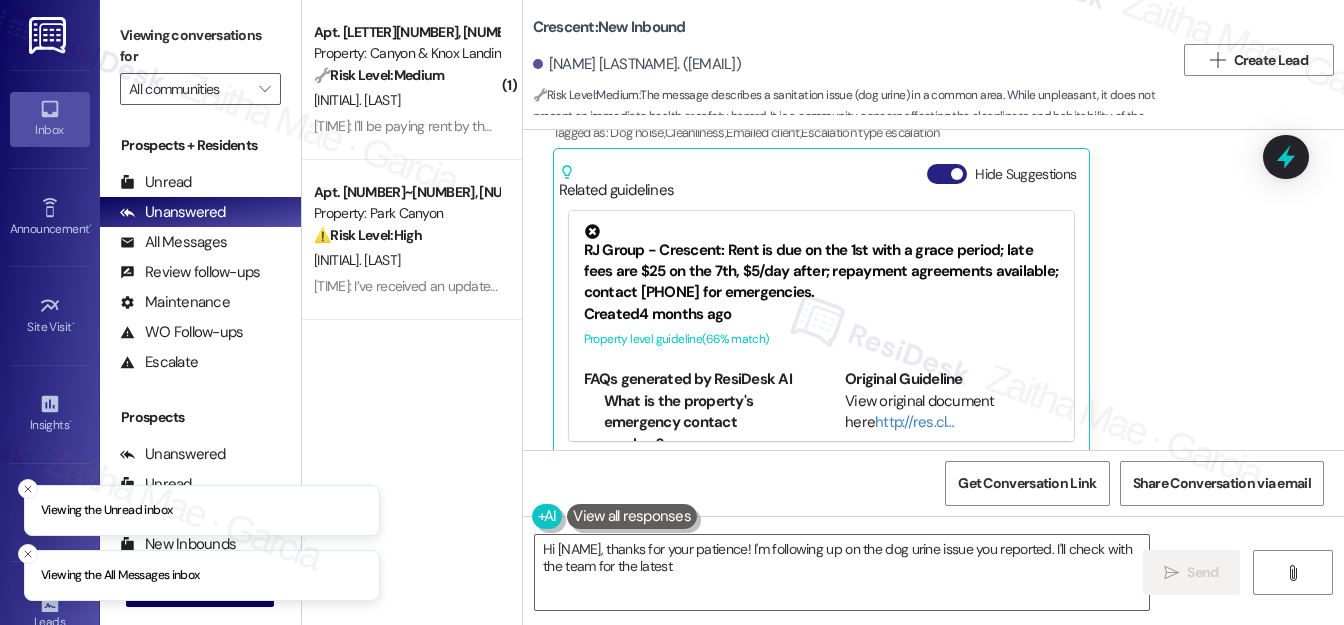 drag, startPoint x: 938, startPoint y: 143, endPoint x: 974, endPoint y: 203, distance: 69.97142 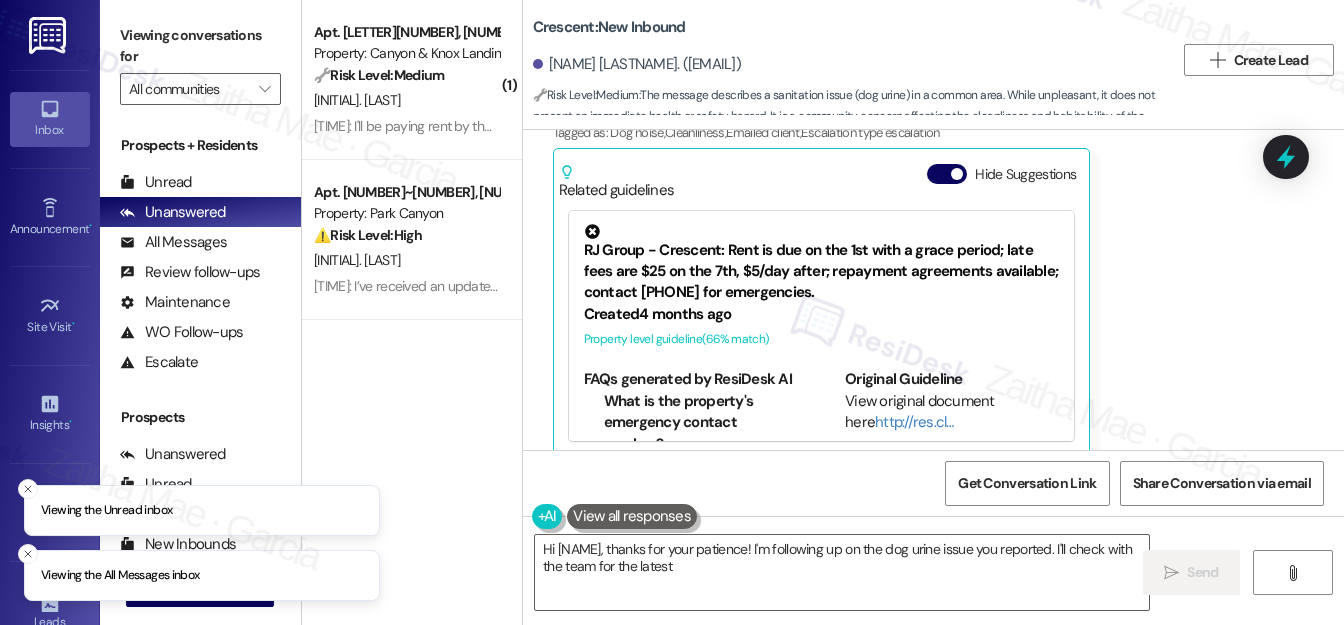 click on "Hide Suggestions" at bounding box center [947, 174] 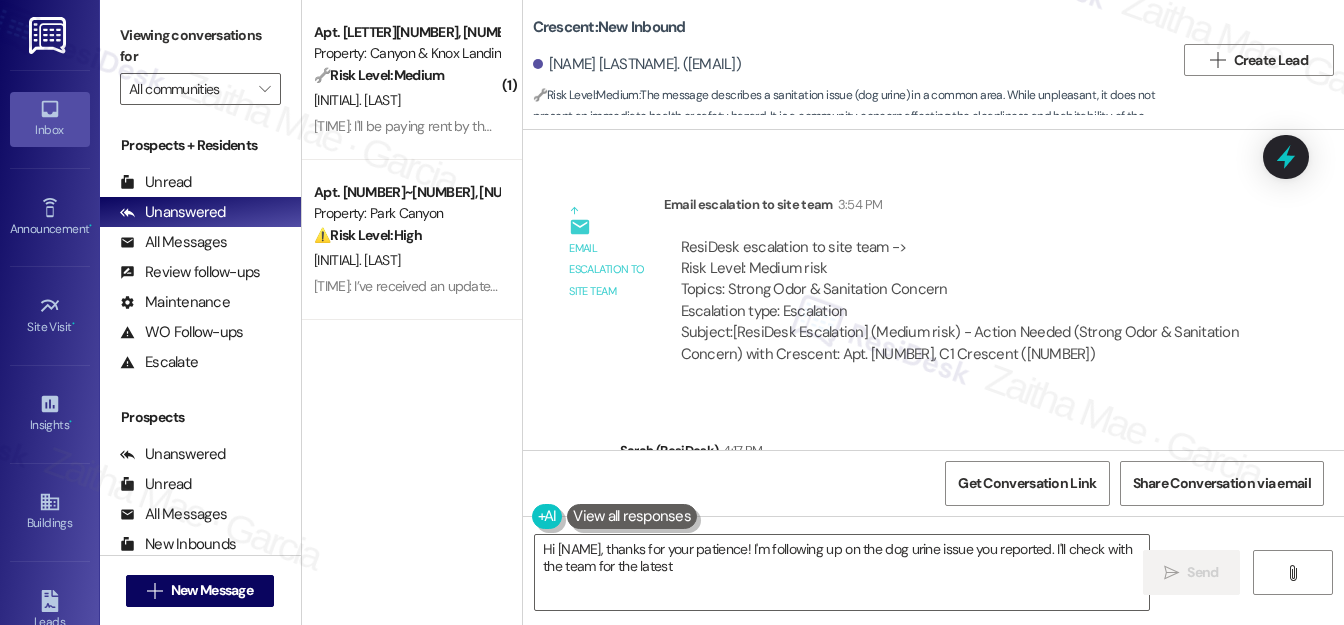 scroll, scrollTop: 5526, scrollLeft: 0, axis: vertical 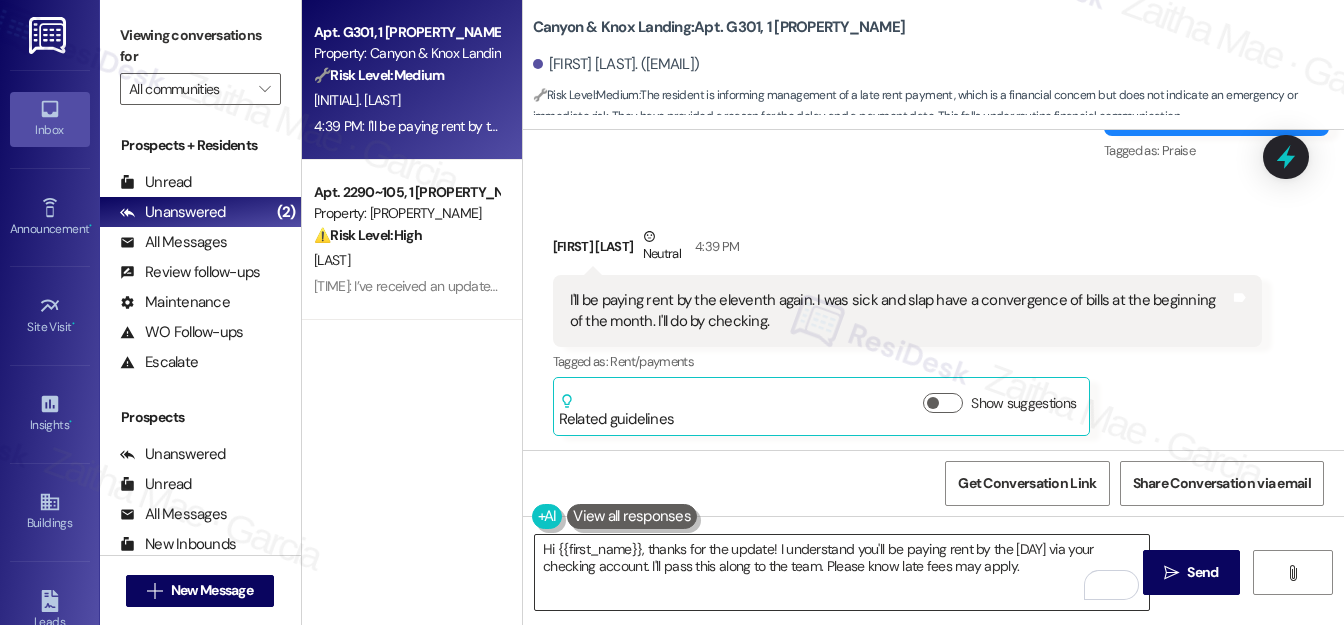 click on "Hi {{first_name}}, thanks for the update! I understand you'll be paying rent by the 11th via your checking account. I'll pass this along to the team. Please know late fees may apply." at bounding box center [842, 572] 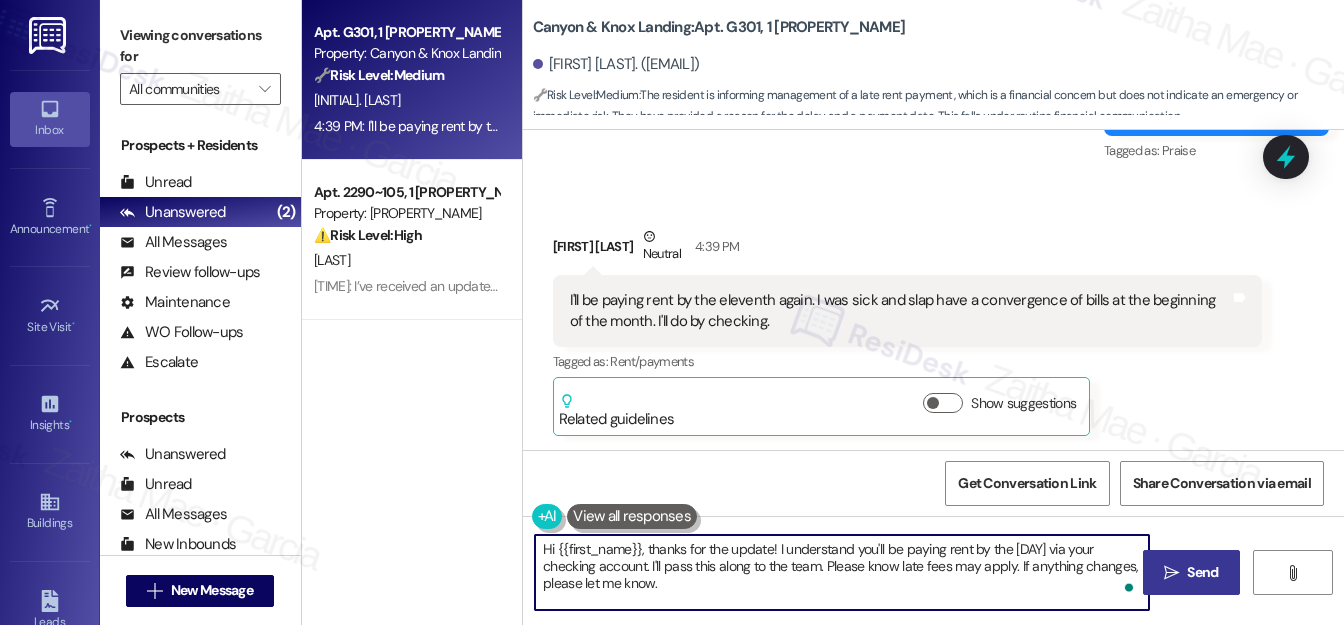 type on "Hi {{first_name}}, thanks for the update! I understand you'll be paying rent by the 11th via your checking account. I'll pass this along to the team. Please know late fees may apply. If anything changes, please let me know." 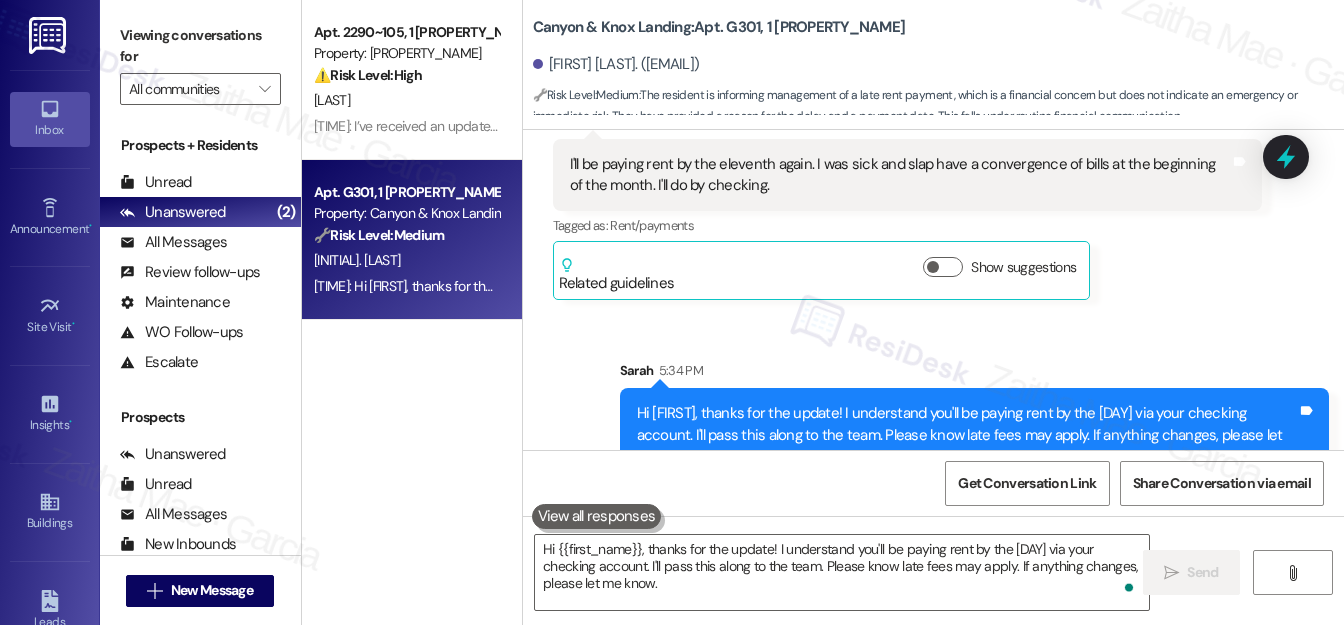 scroll, scrollTop: 13104, scrollLeft: 0, axis: vertical 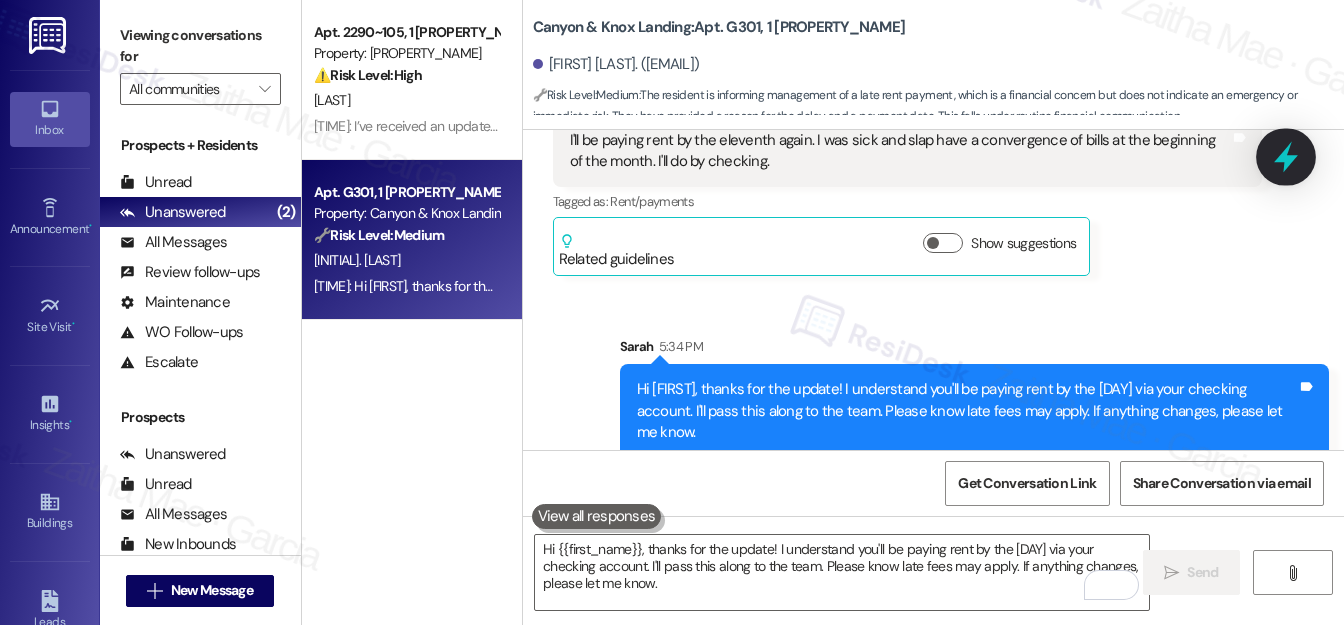 click 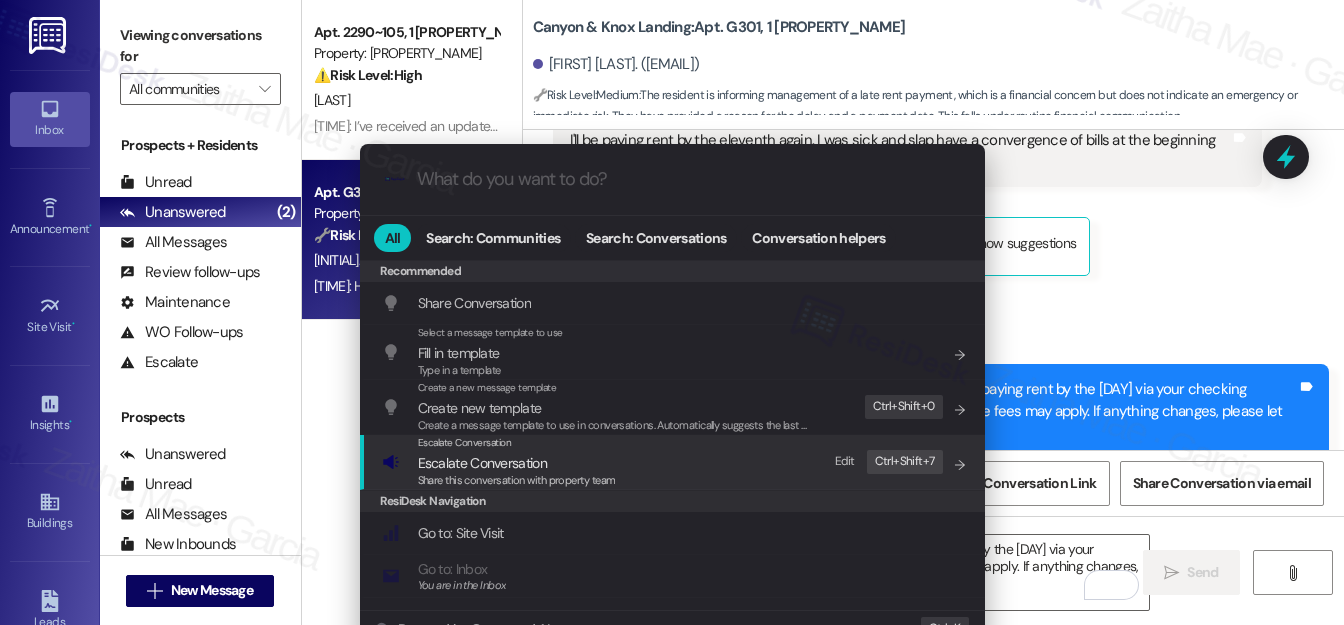 click on "Escalate Conversation" at bounding box center [482, 463] 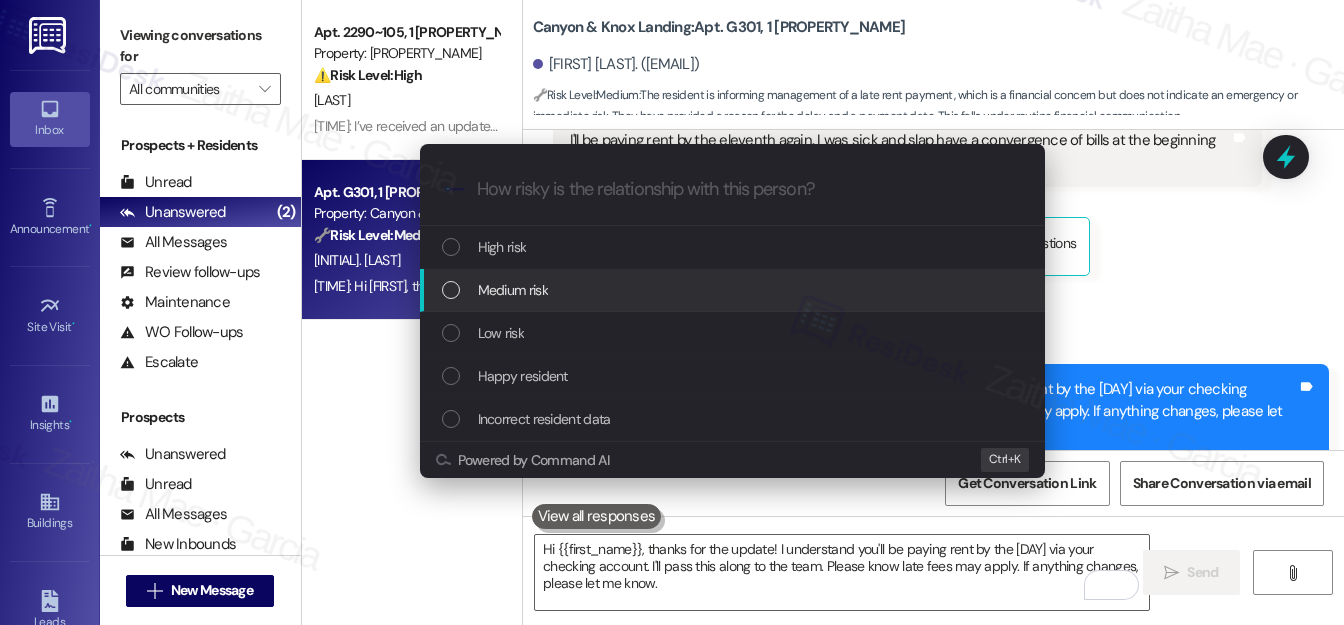 click on "Medium risk" at bounding box center [513, 290] 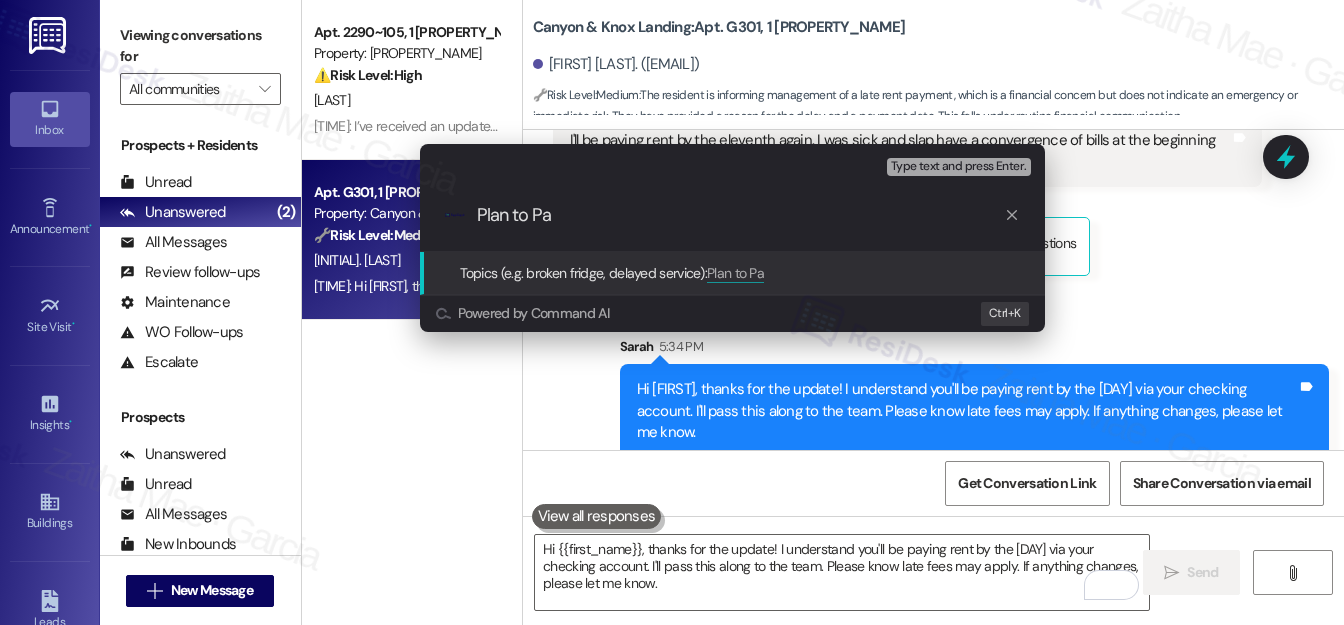 type on "Plan to Pay" 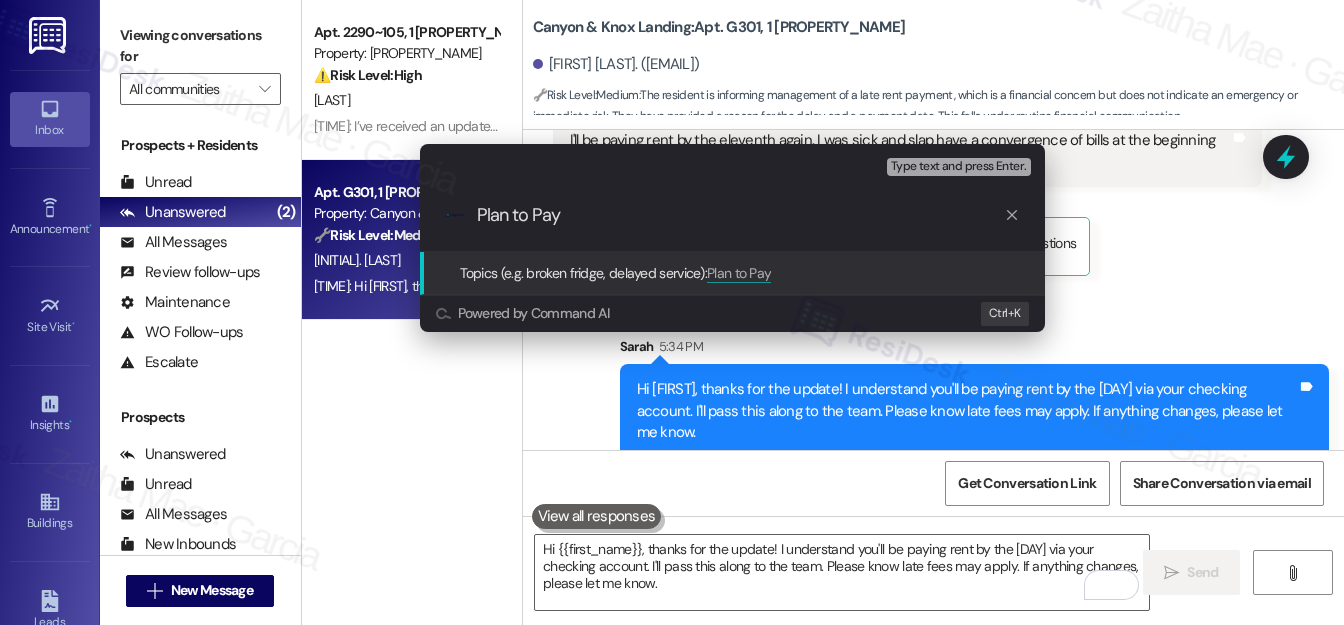 type 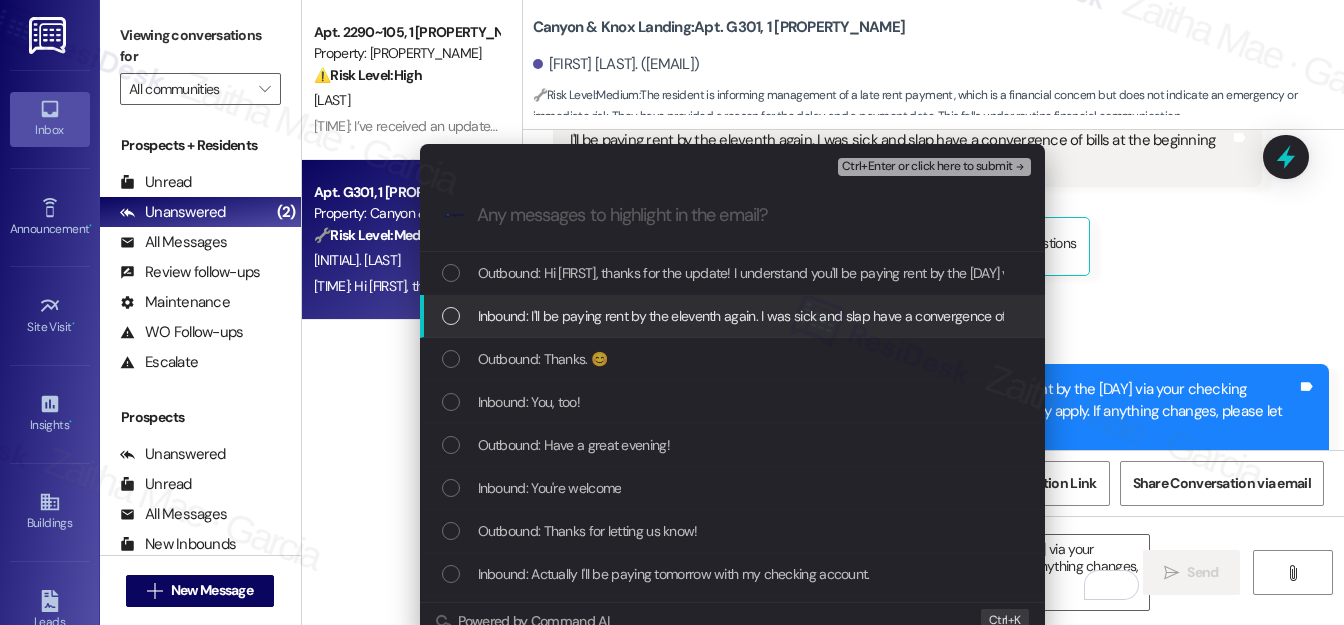 click at bounding box center [451, 316] 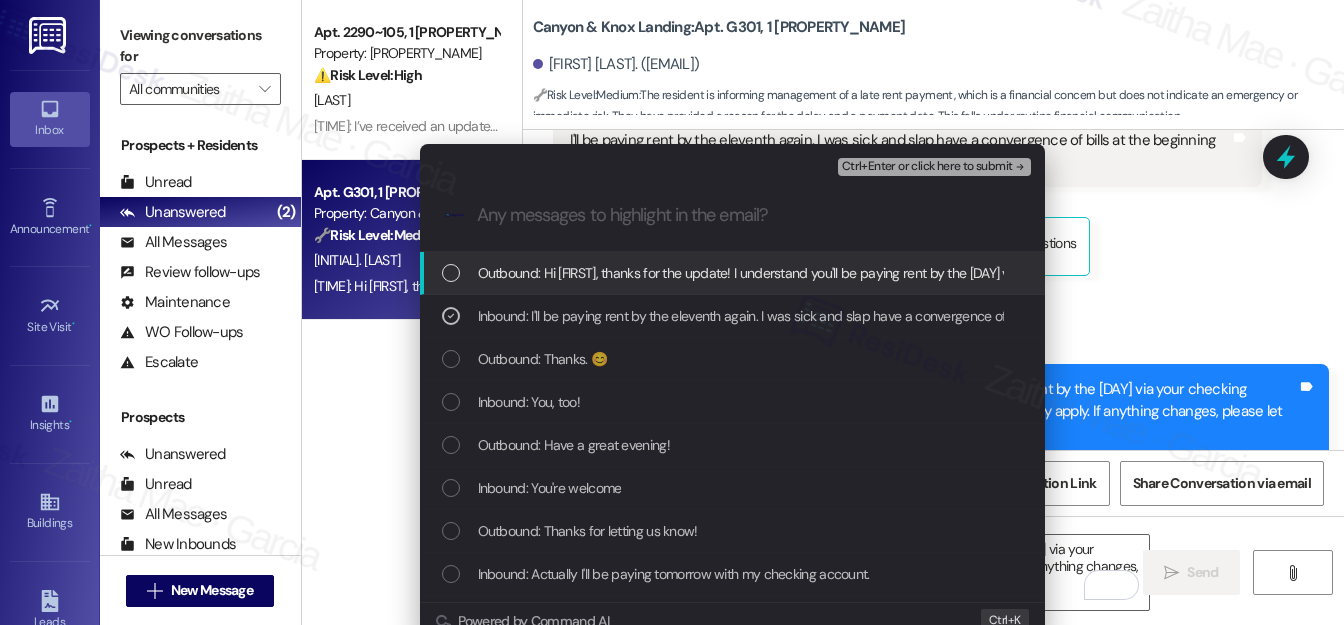 click on "Ctrl+Enter or click here to submit" at bounding box center [927, 167] 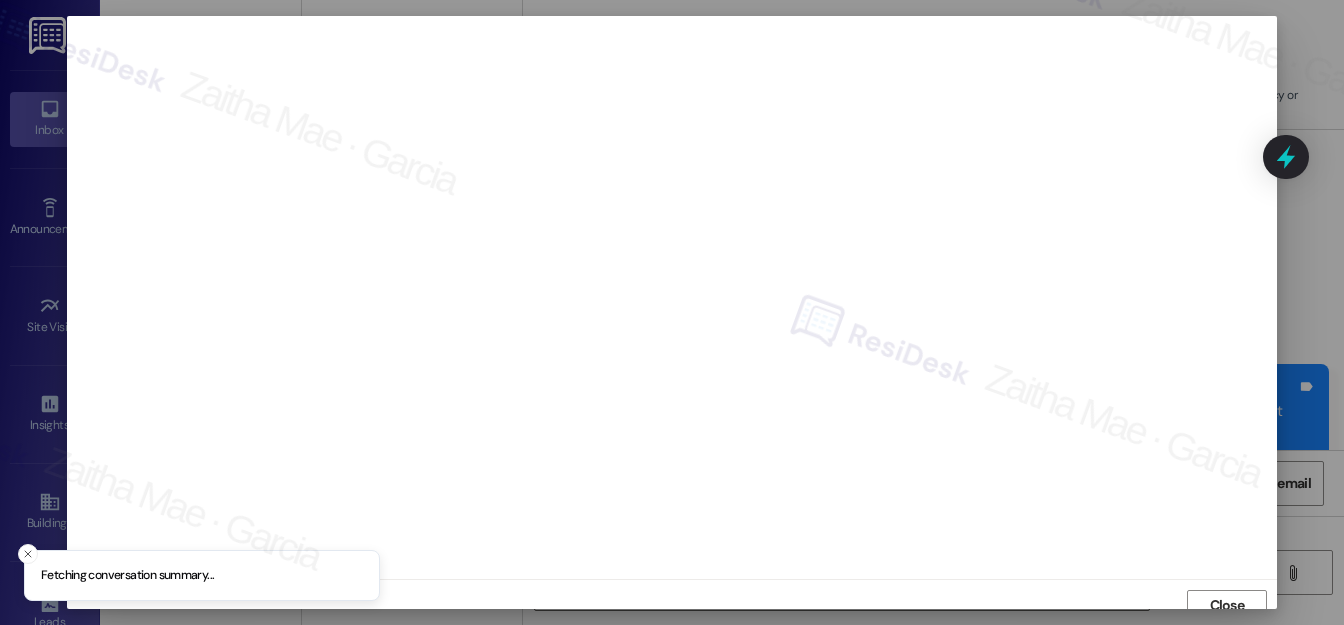 scroll, scrollTop: 12, scrollLeft: 0, axis: vertical 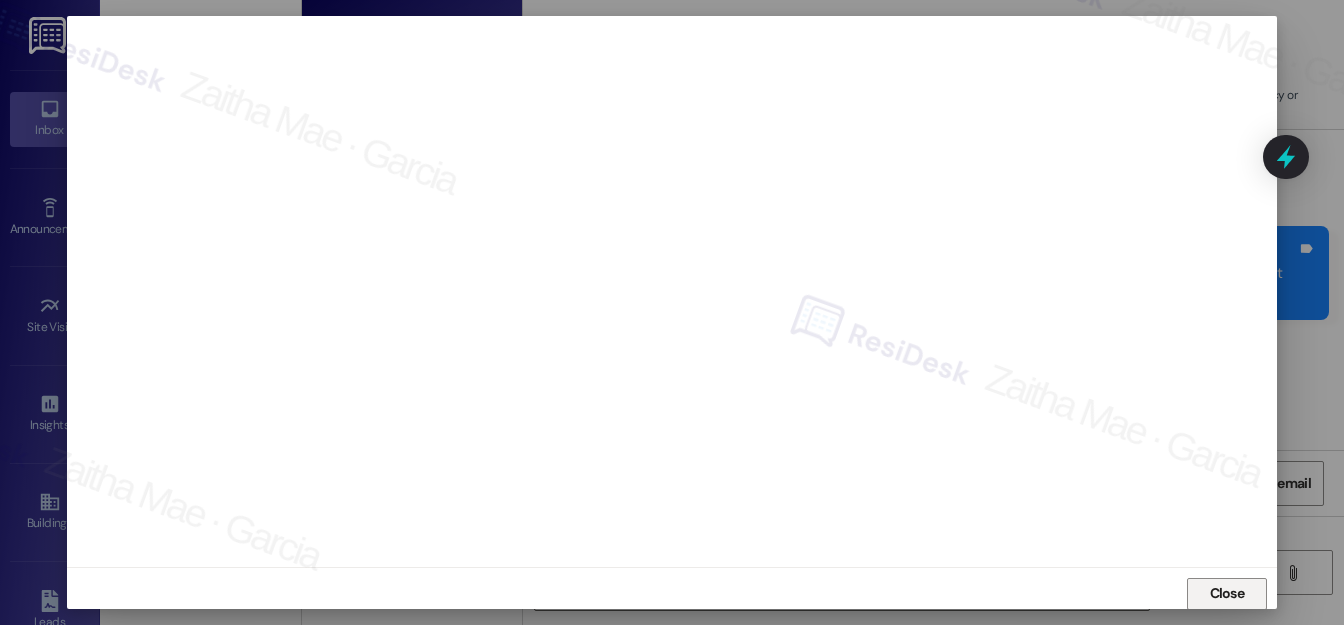 click on "Close" at bounding box center [1227, 593] 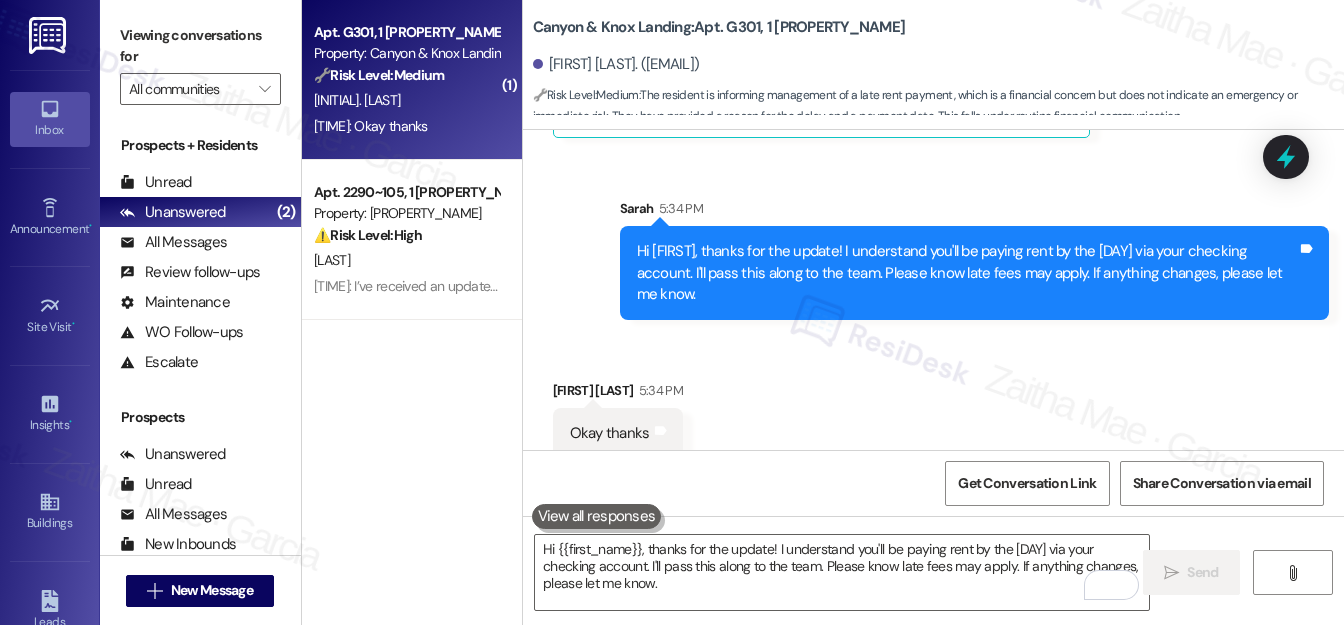 scroll, scrollTop: 13243, scrollLeft: 0, axis: vertical 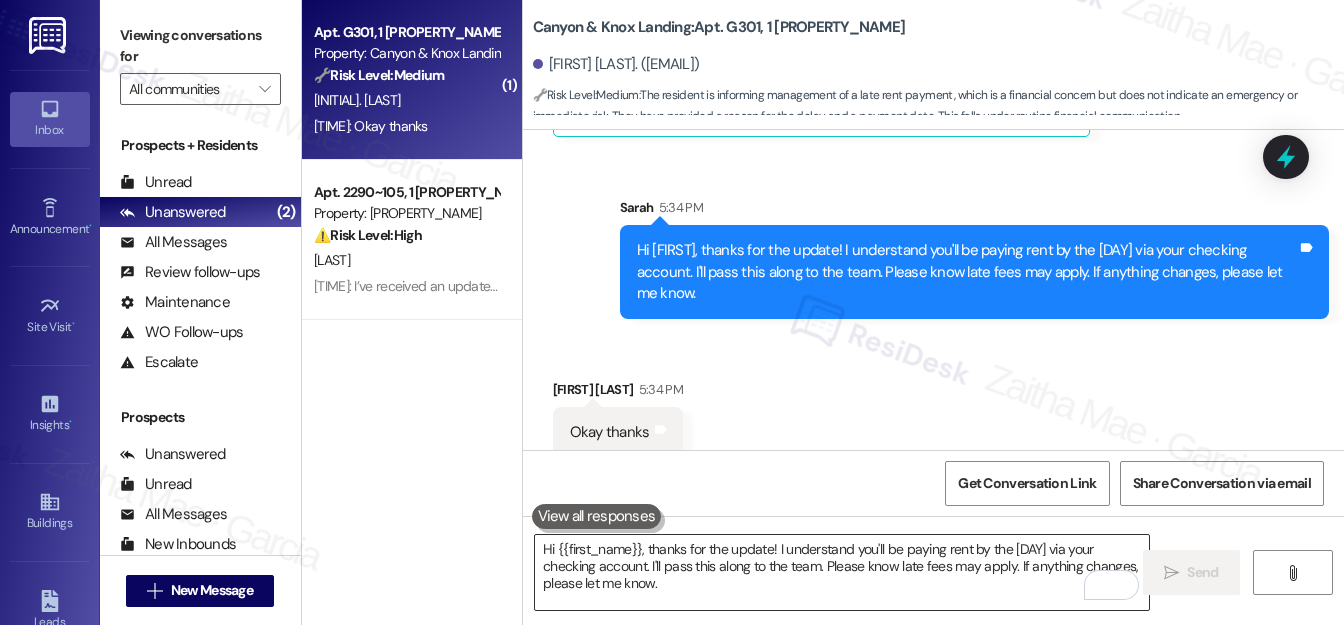 click on "Hi {{first_name}}, thanks for the update! I understand you'll be paying rent by the 11th via your checking account. I'll pass this along to the team. Please know late fees may apply. If anything changes, please let me know." at bounding box center [842, 572] 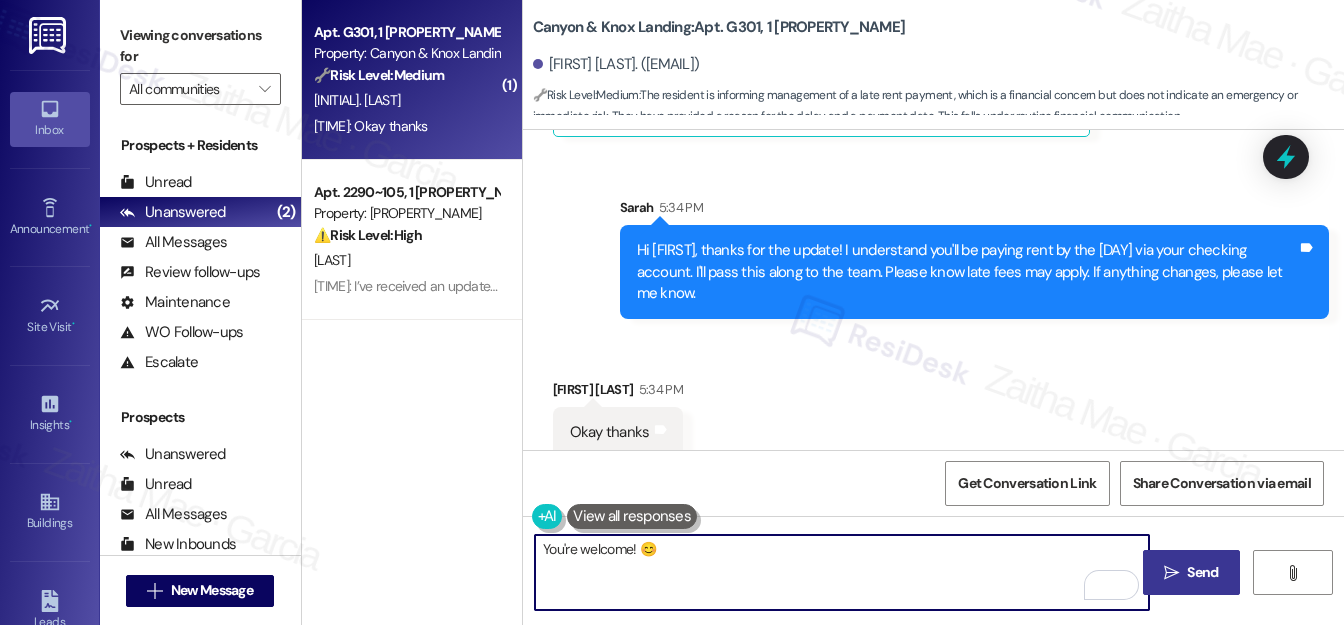 type on "You're welcome! 😊" 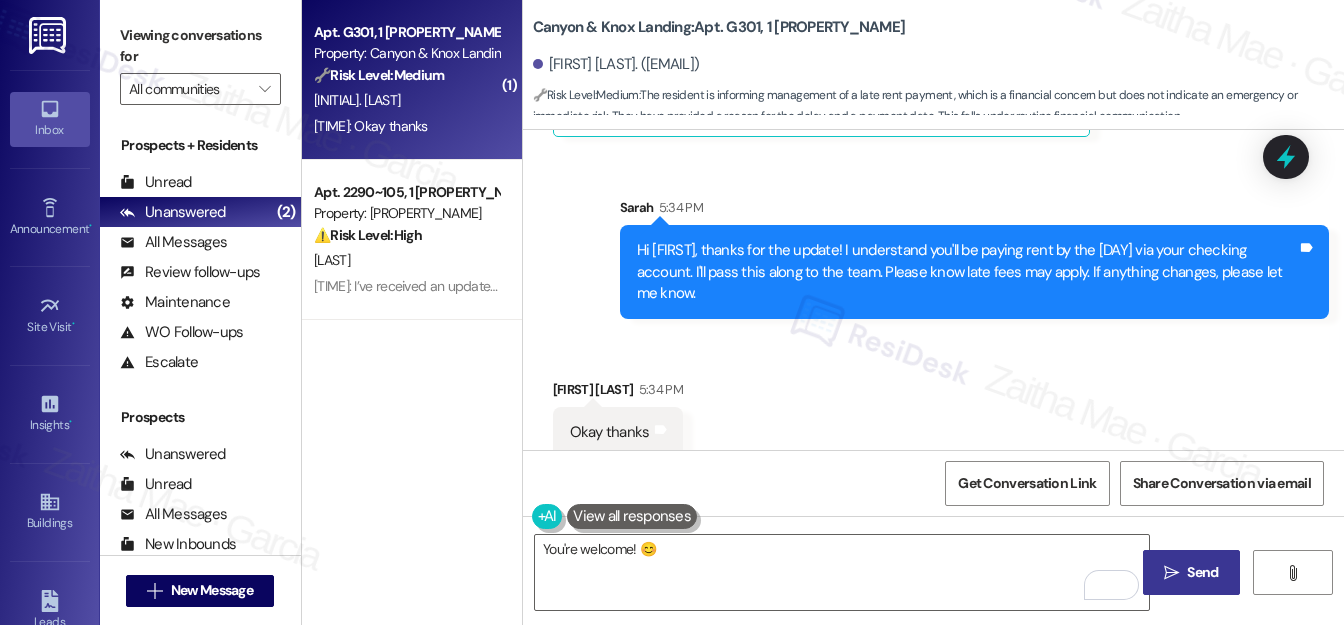 click on "Send" at bounding box center (1202, 572) 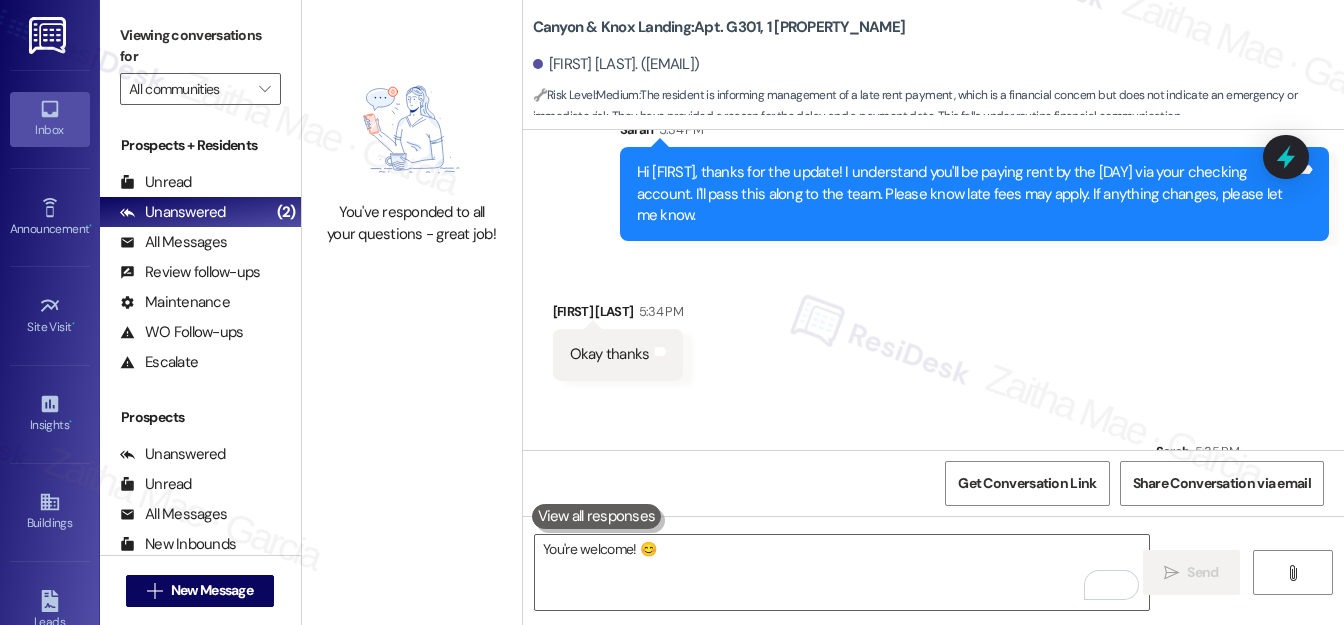 scroll, scrollTop: 13293, scrollLeft: 0, axis: vertical 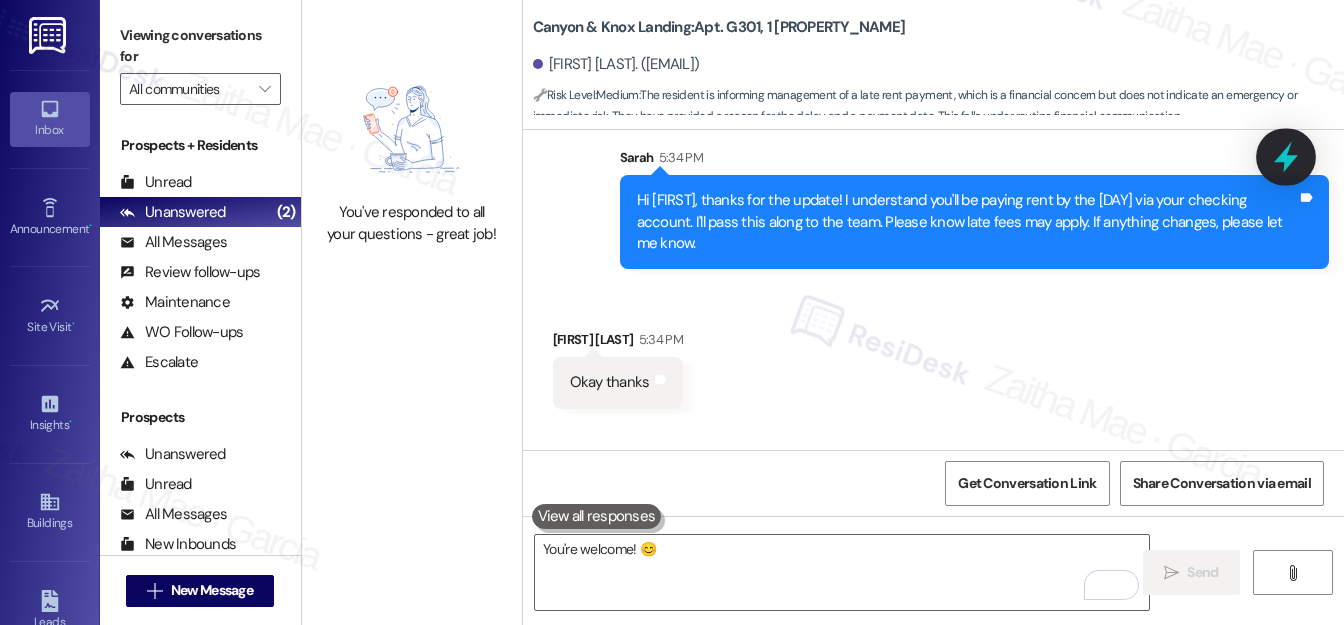 click 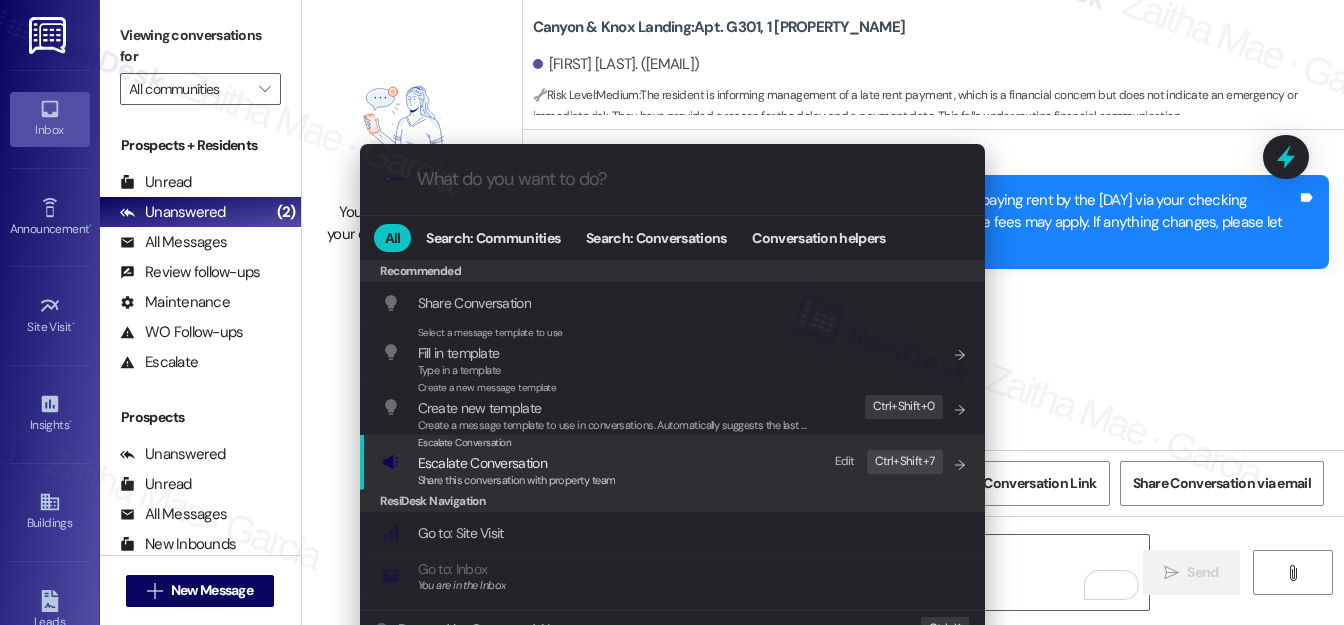click on "Escalate Conversation" at bounding box center [482, 463] 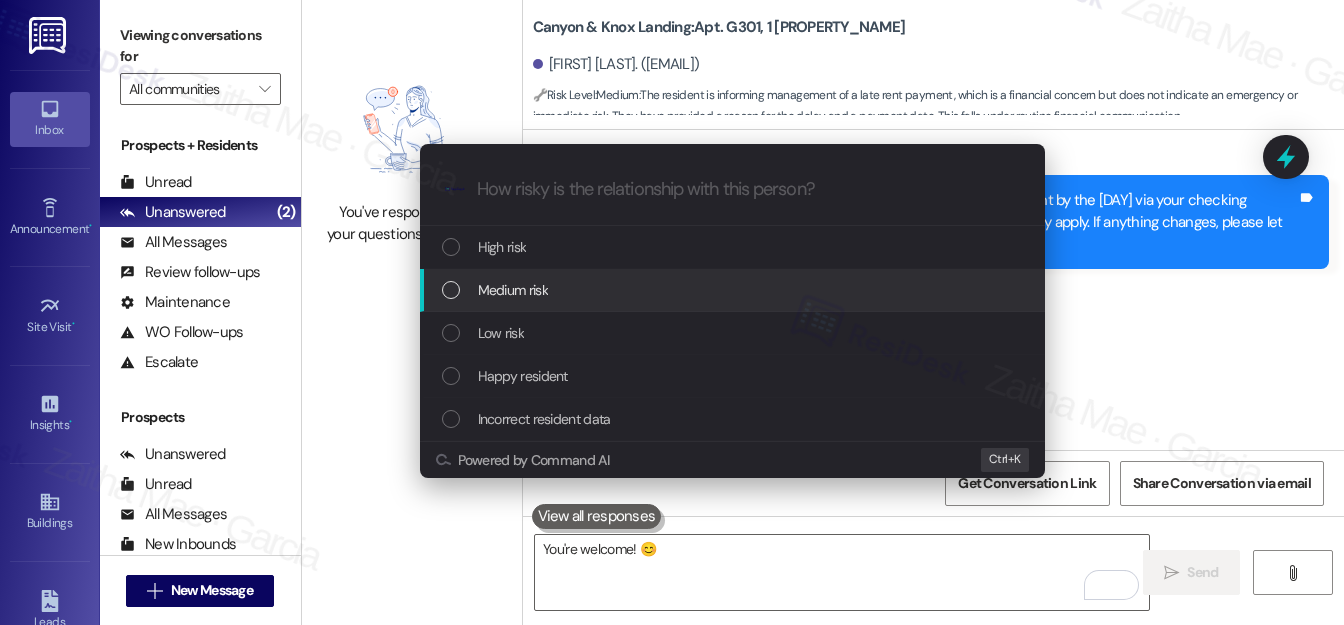 click on "Medium risk" at bounding box center [513, 290] 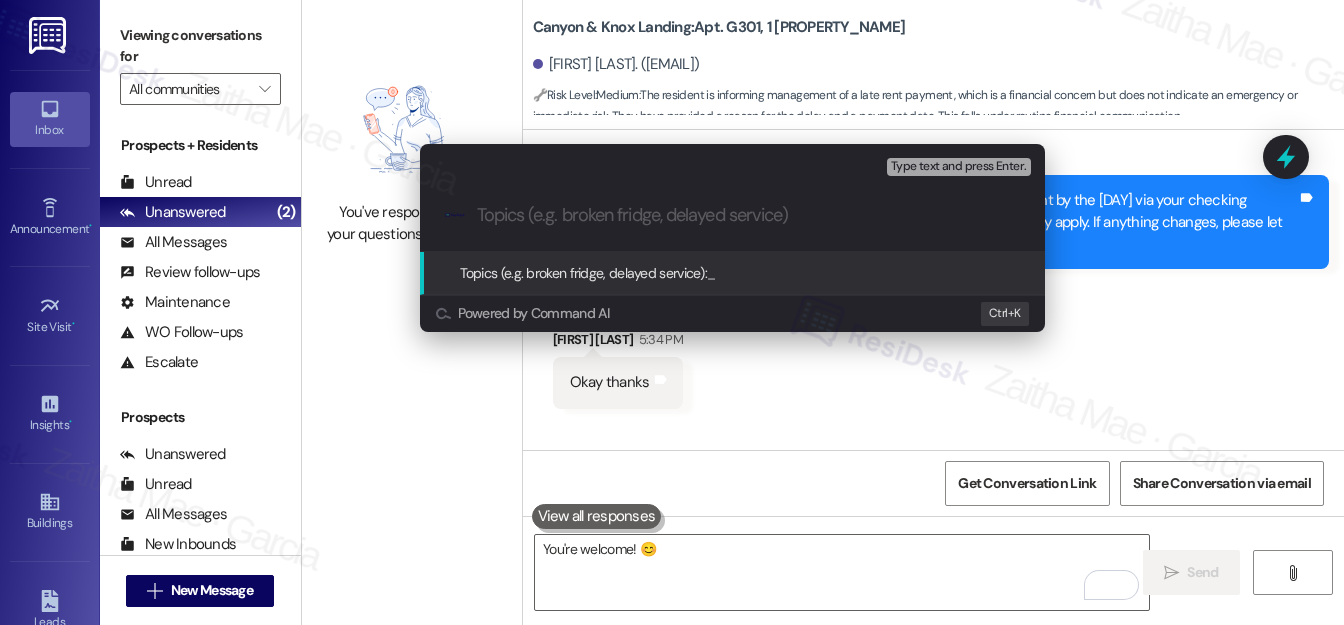 paste on "Plan to Pay" 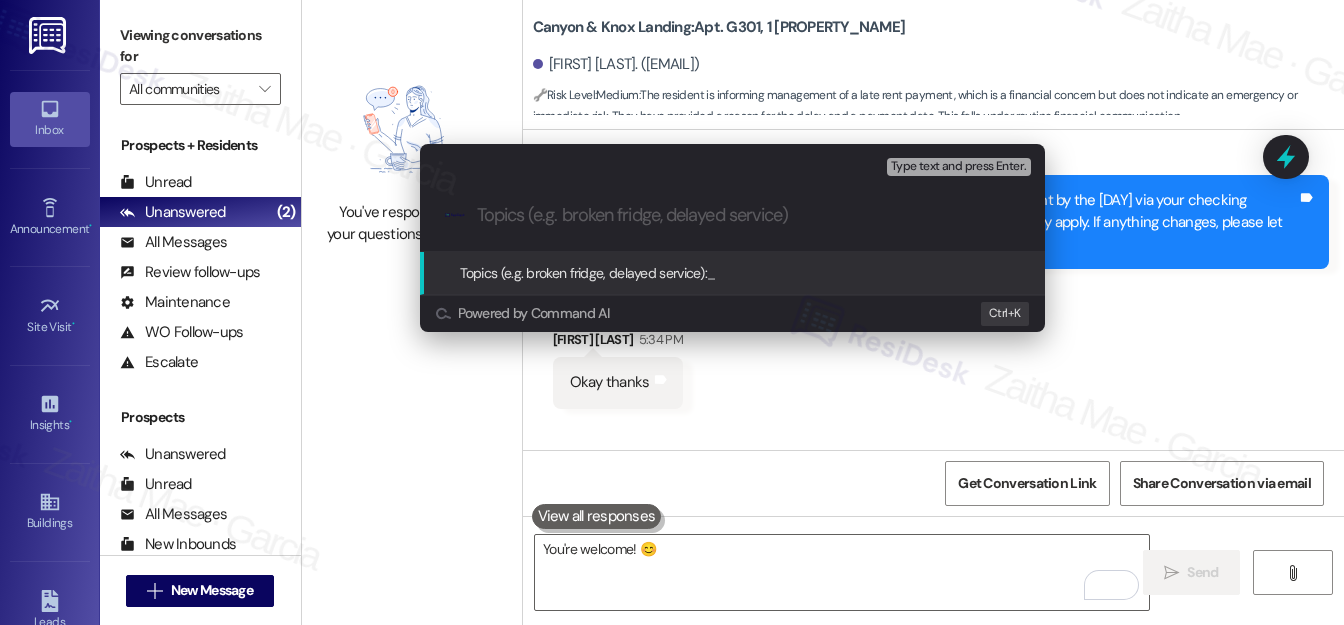 type on "Plan to Pay" 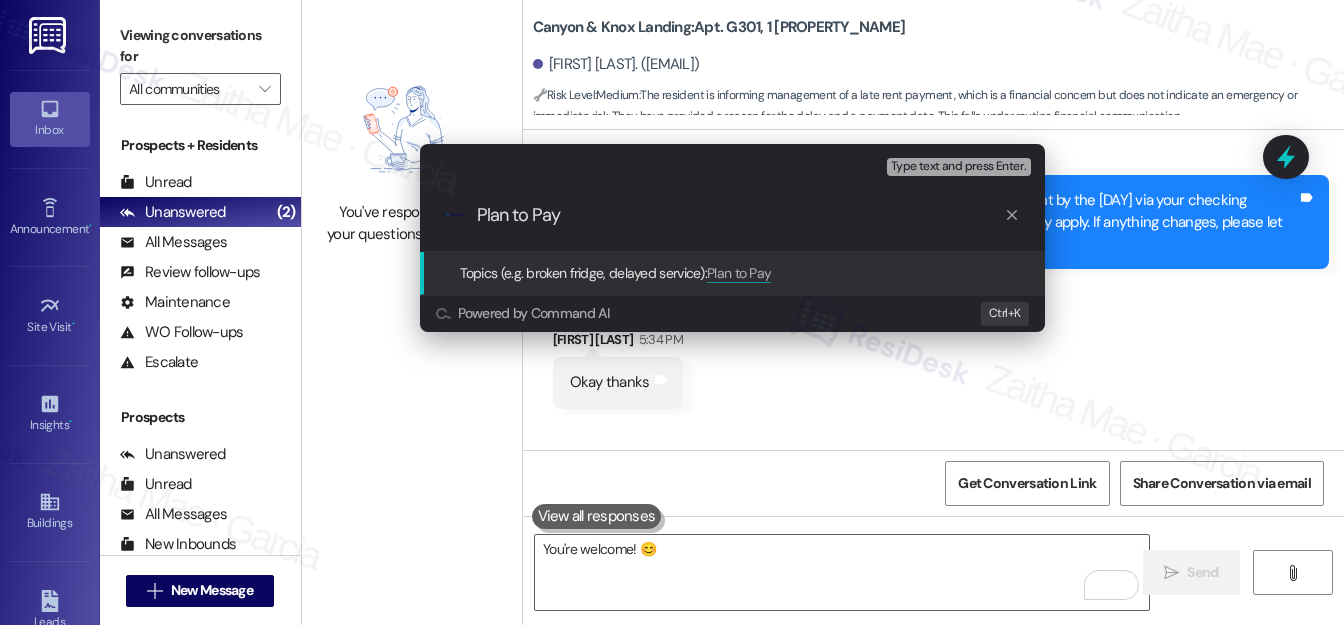 type 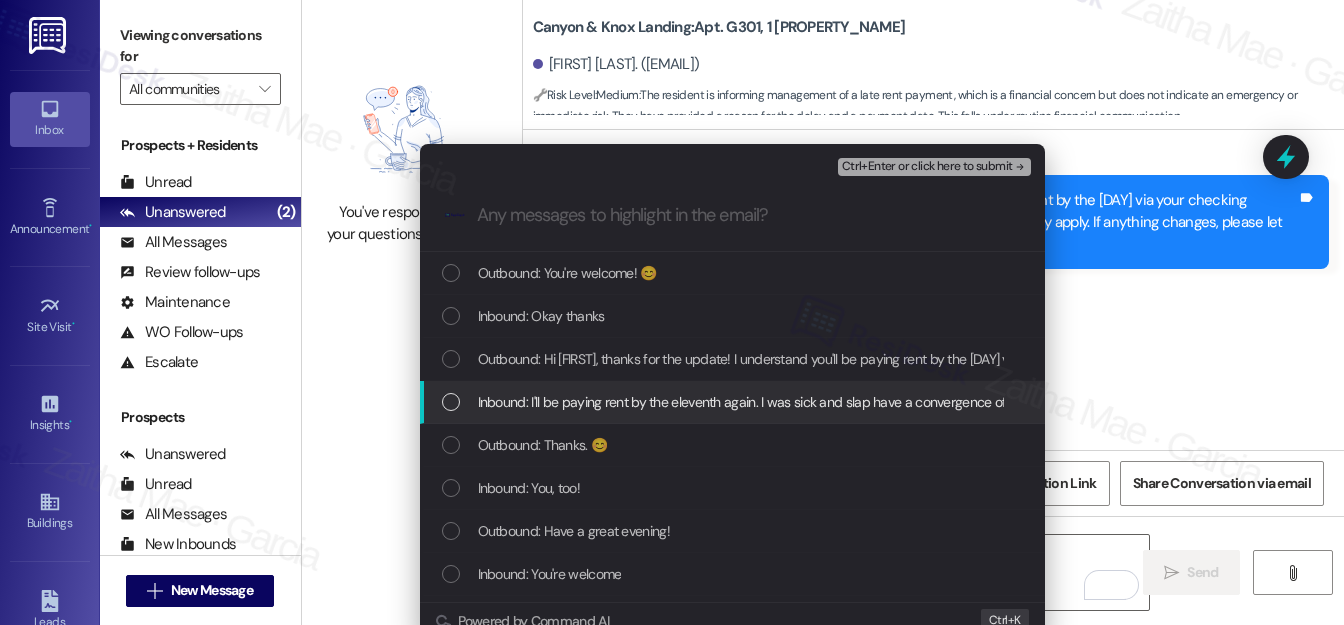 click at bounding box center (451, 402) 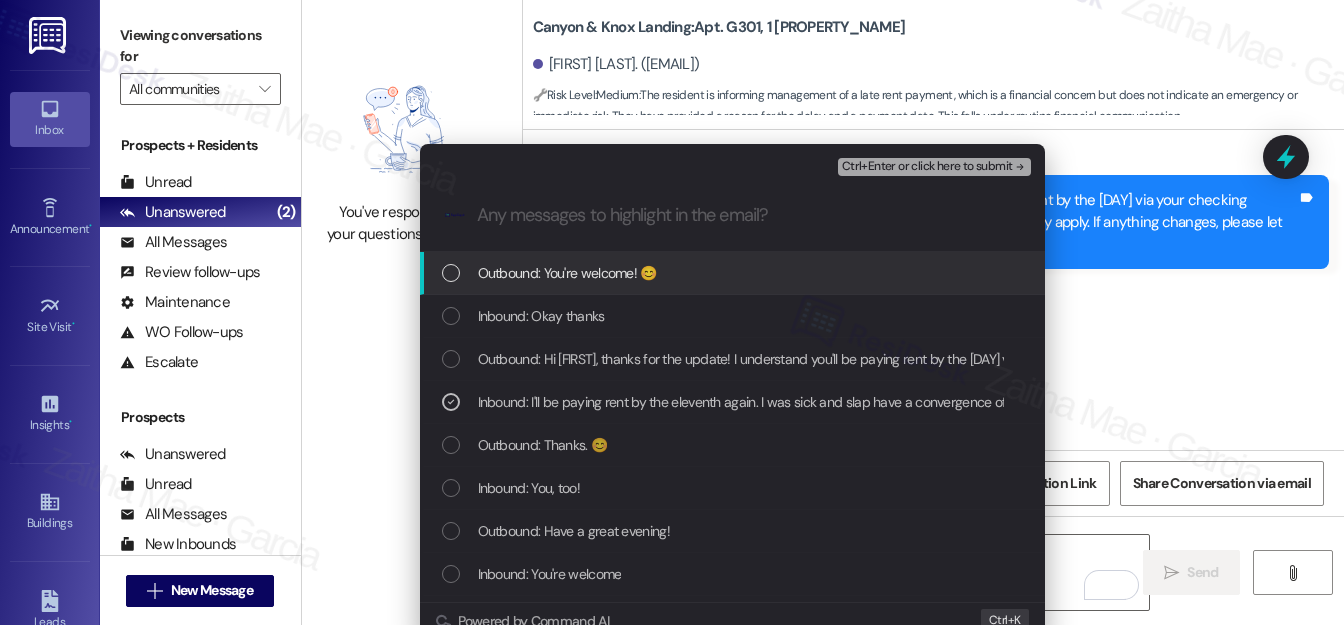 click on "Ctrl+Enter or click here to submit" at bounding box center [927, 167] 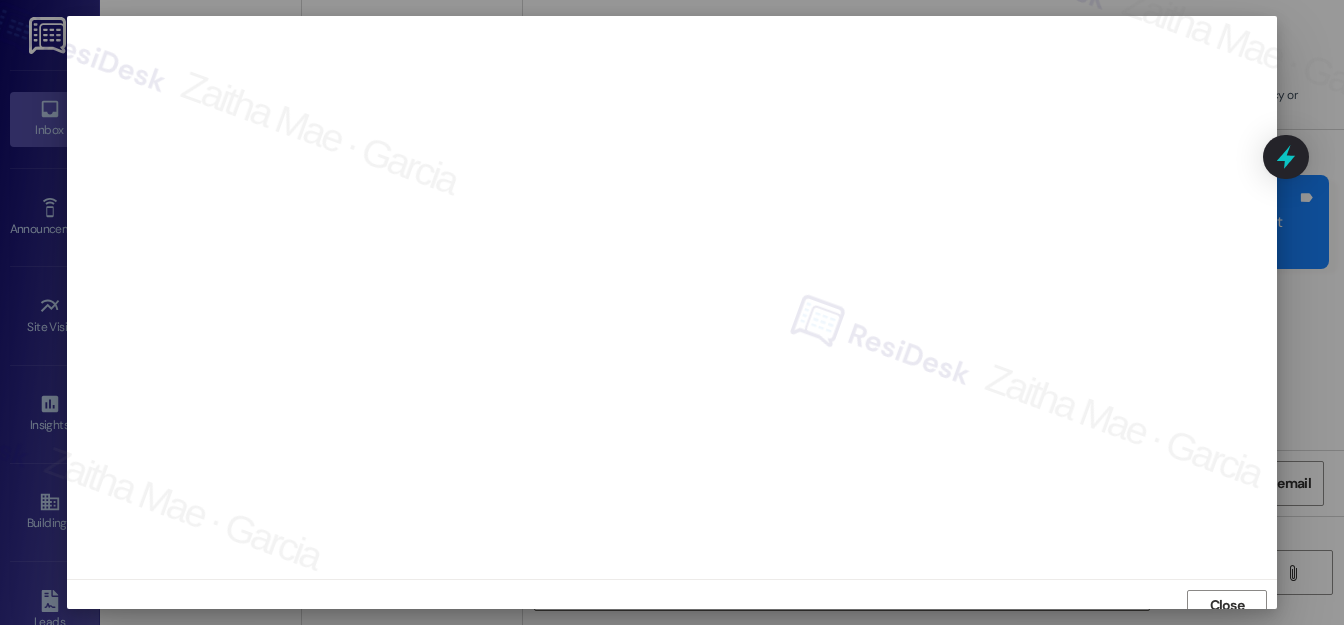 scroll, scrollTop: 12, scrollLeft: 0, axis: vertical 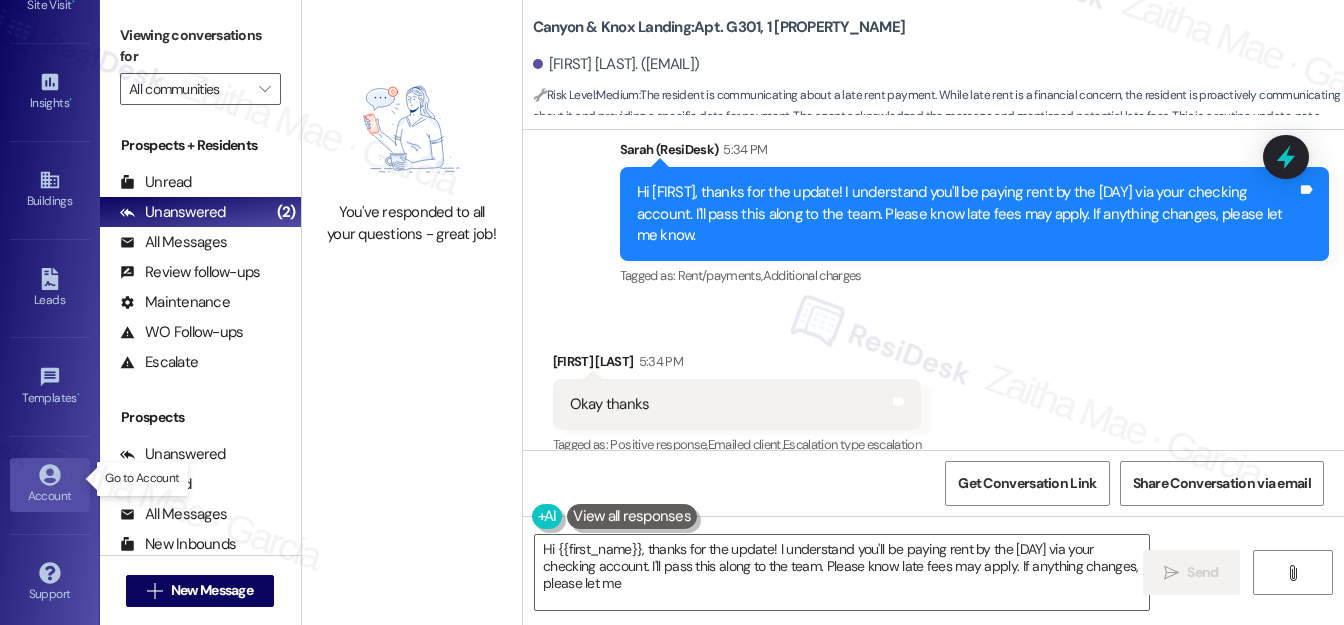 type on "Hi {{first_name}}, thanks for the update! I understand you'll be paying rent by the 11th via your checking account. I'll pass this along to the team. Please know late fees may apply. If anything changes, please let me" 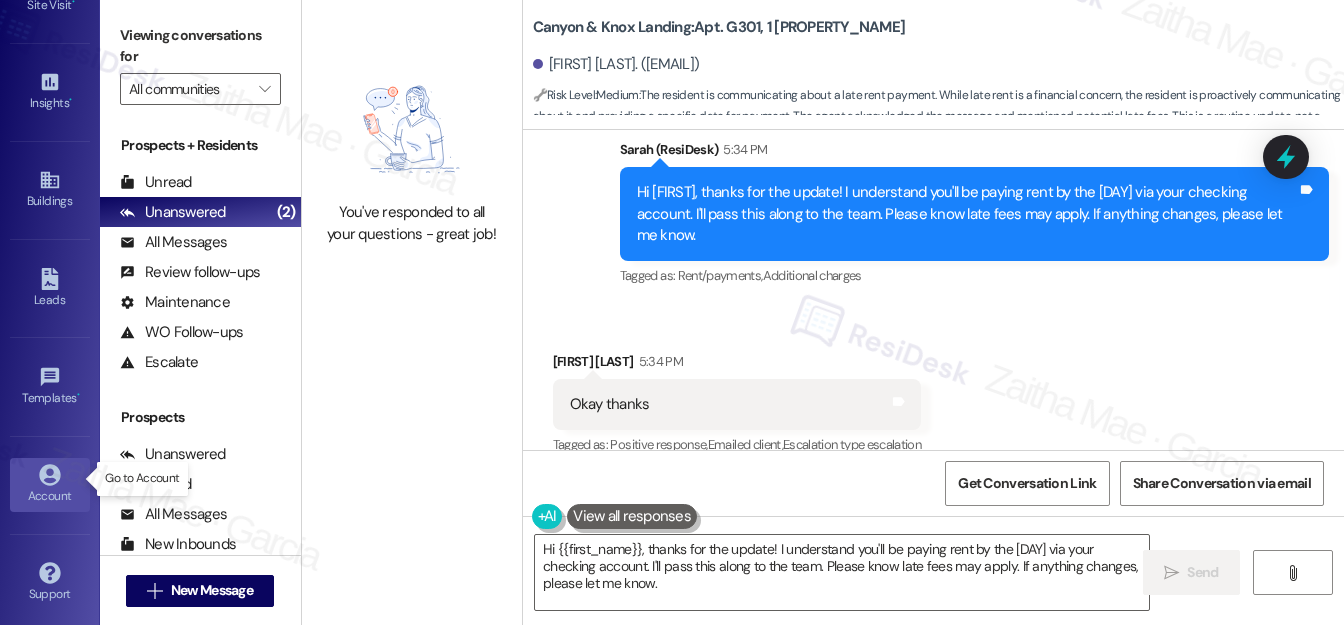 click on "Account" at bounding box center [50, 496] 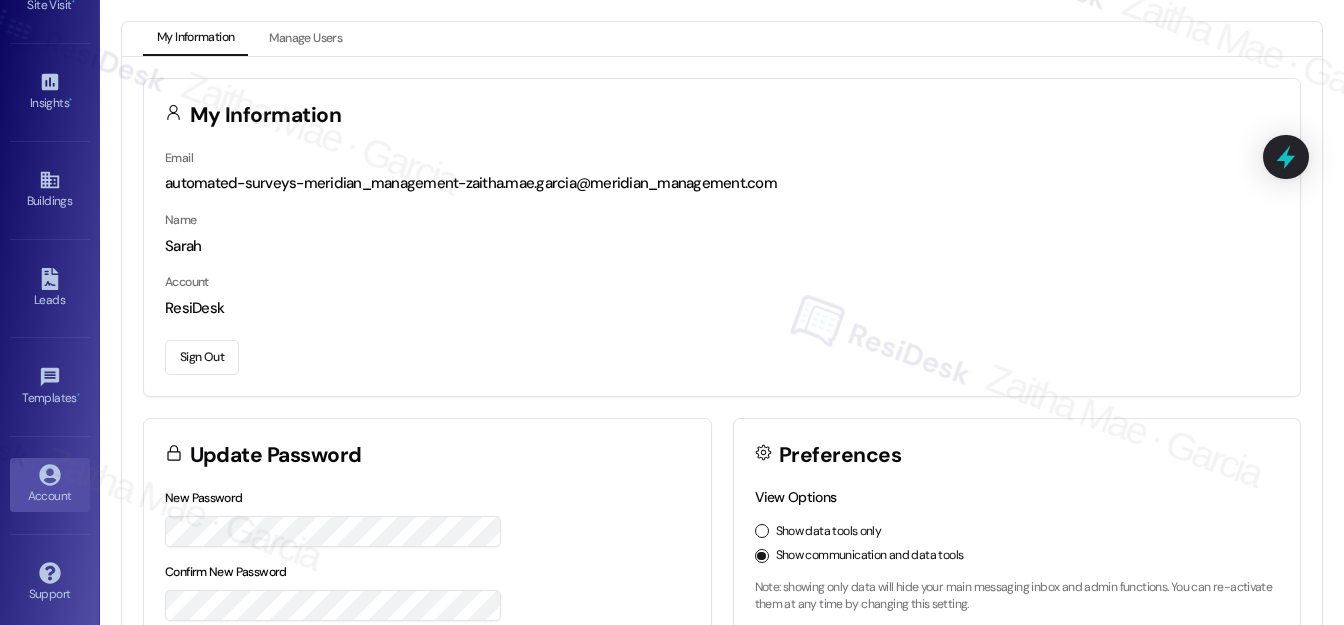 click on "Sign Out" at bounding box center [202, 357] 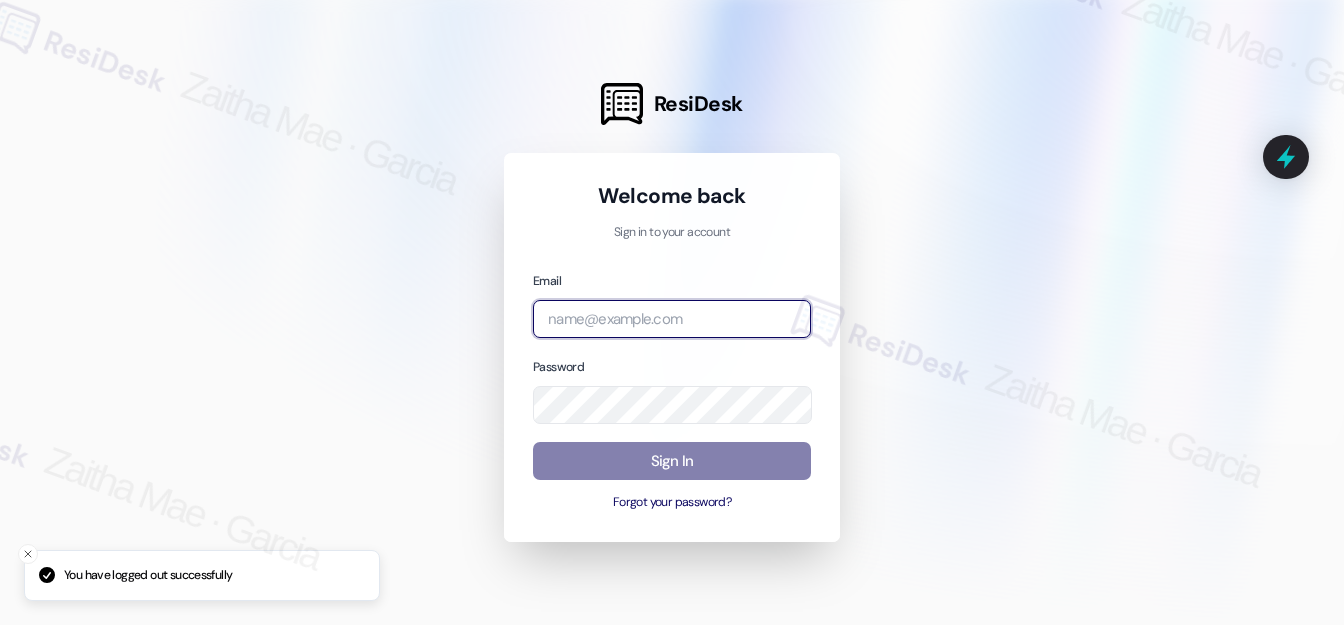 click at bounding box center [672, 319] 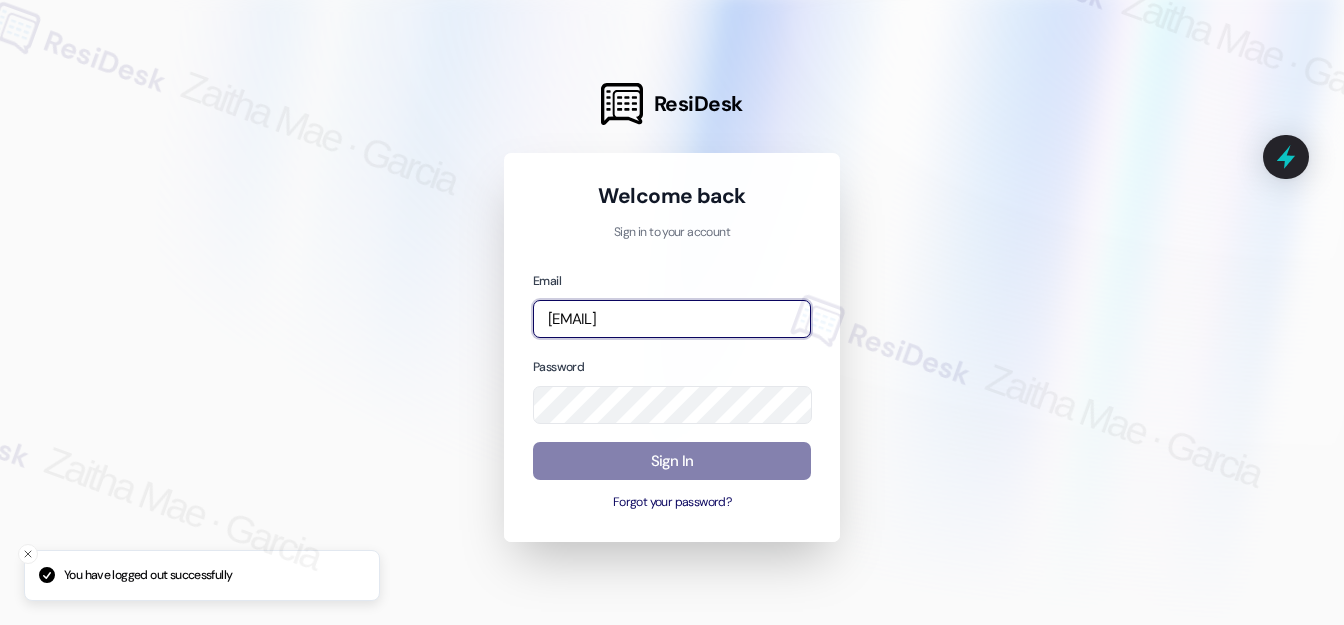 type on "automated-surveys-rj_group-zaitha.mae.garcia@rj_group.com" 